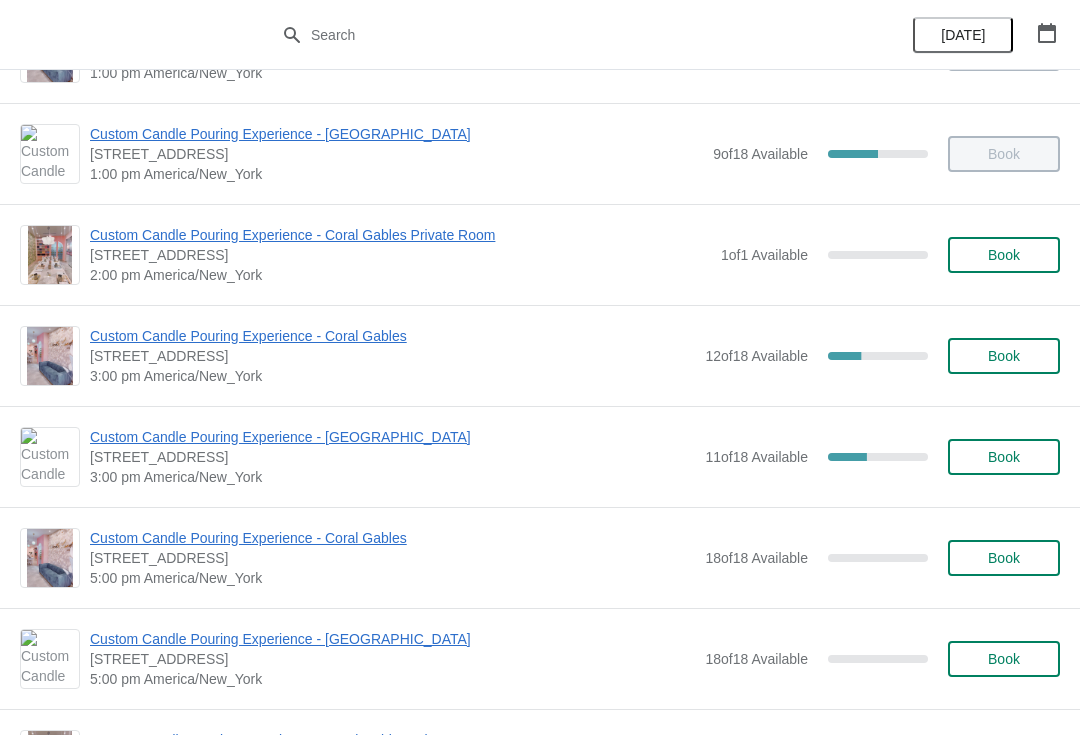 scroll, scrollTop: 500, scrollLeft: 0, axis: vertical 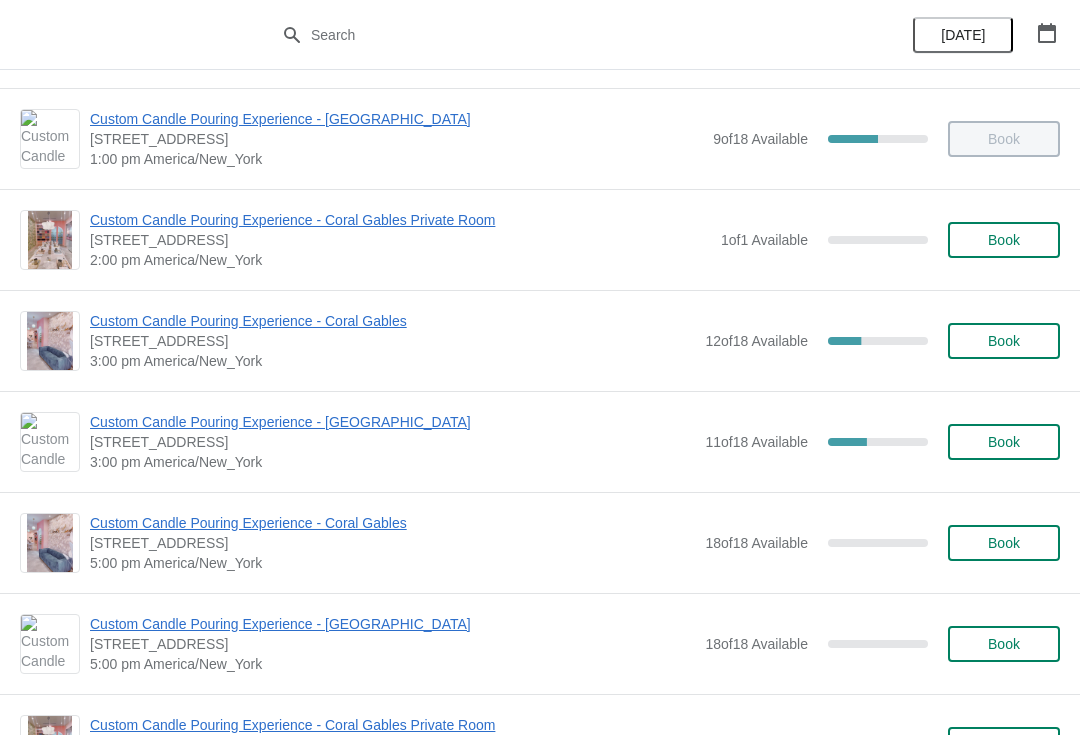 click on "Custom Candle Pouring Experience -  [GEOGRAPHIC_DATA]" at bounding box center [392, 422] 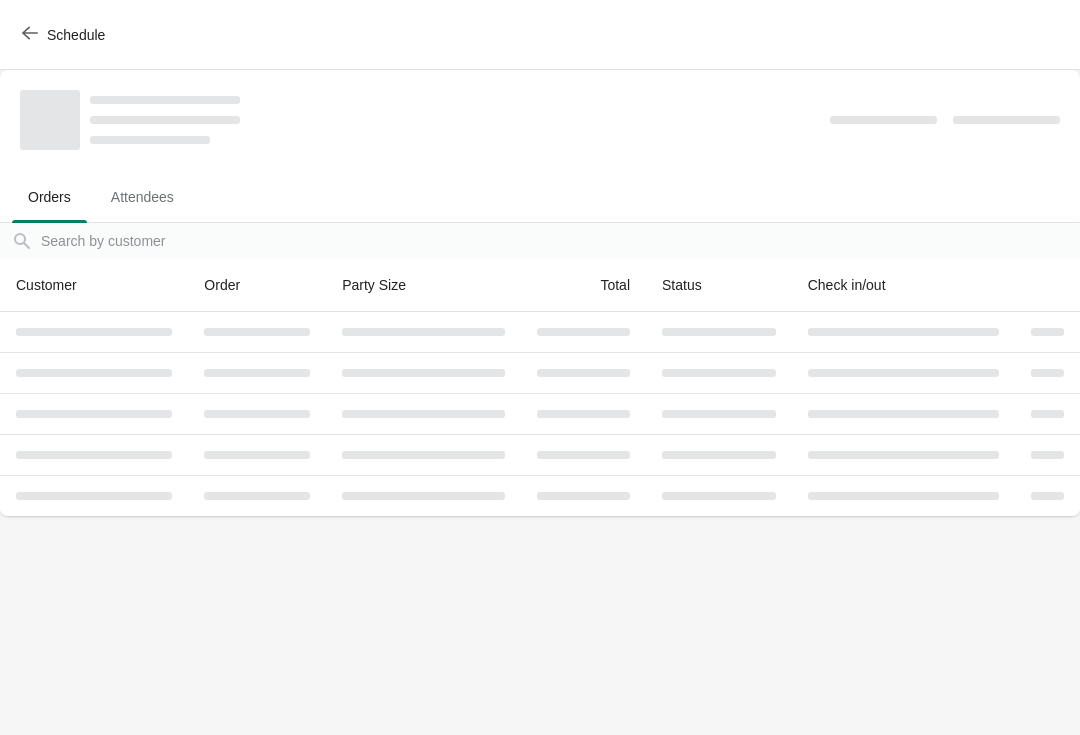 scroll, scrollTop: 0, scrollLeft: 0, axis: both 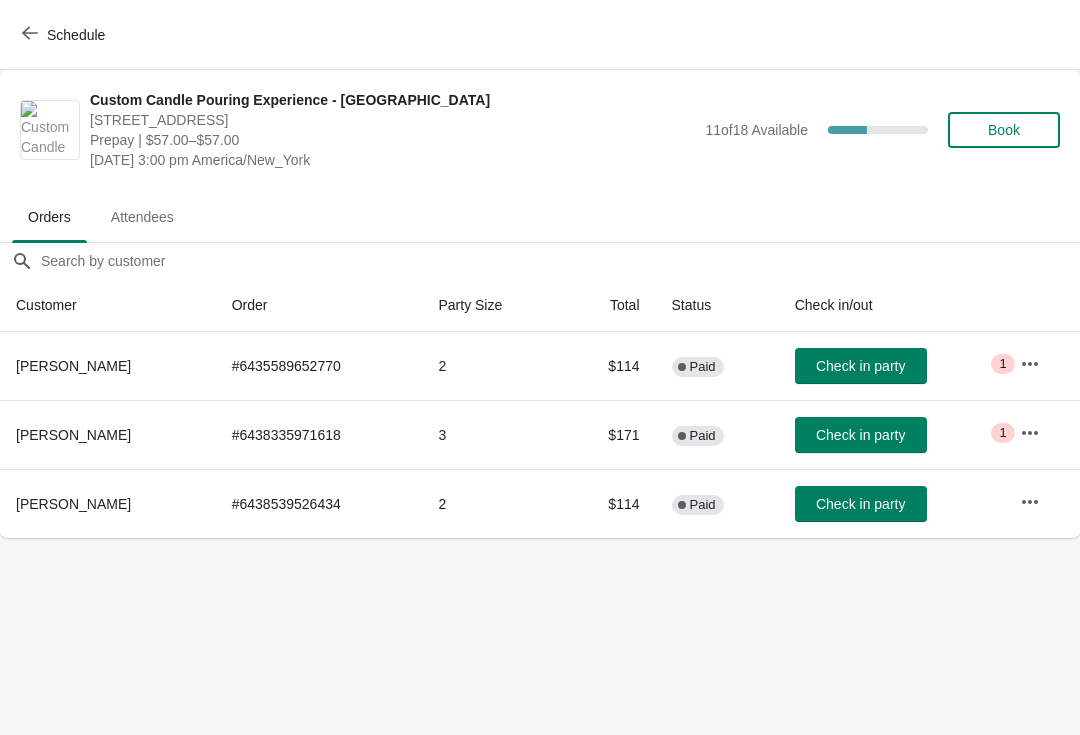 click on "Book" at bounding box center [1004, 130] 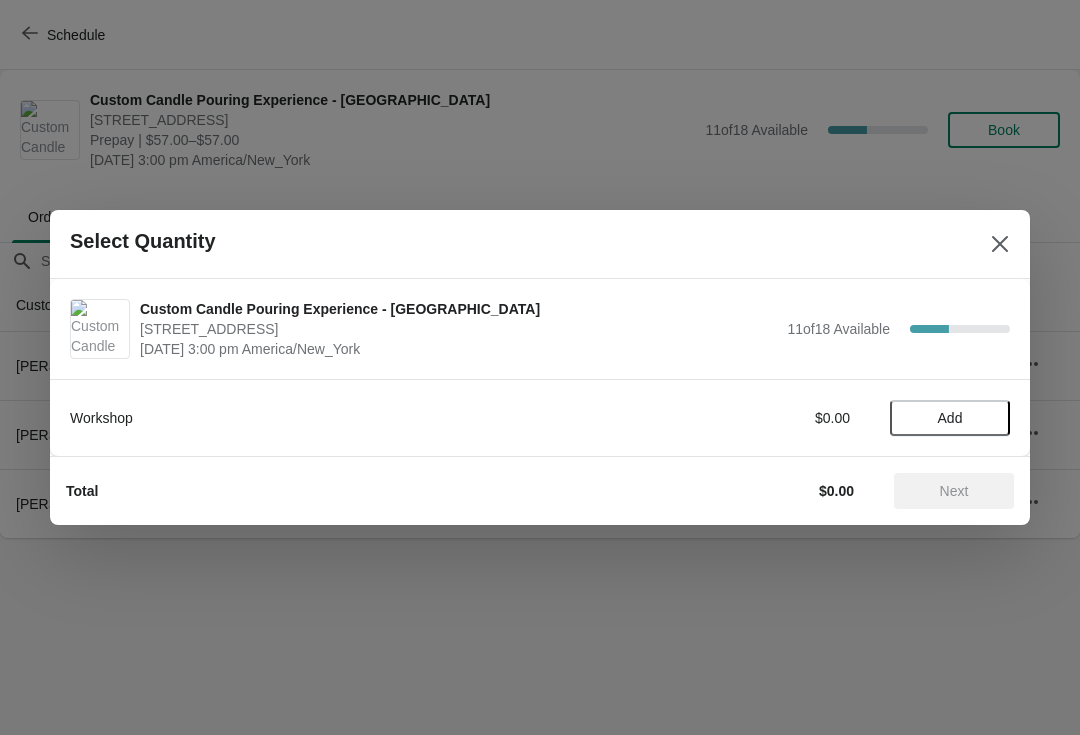 click on "Add" at bounding box center [950, 418] 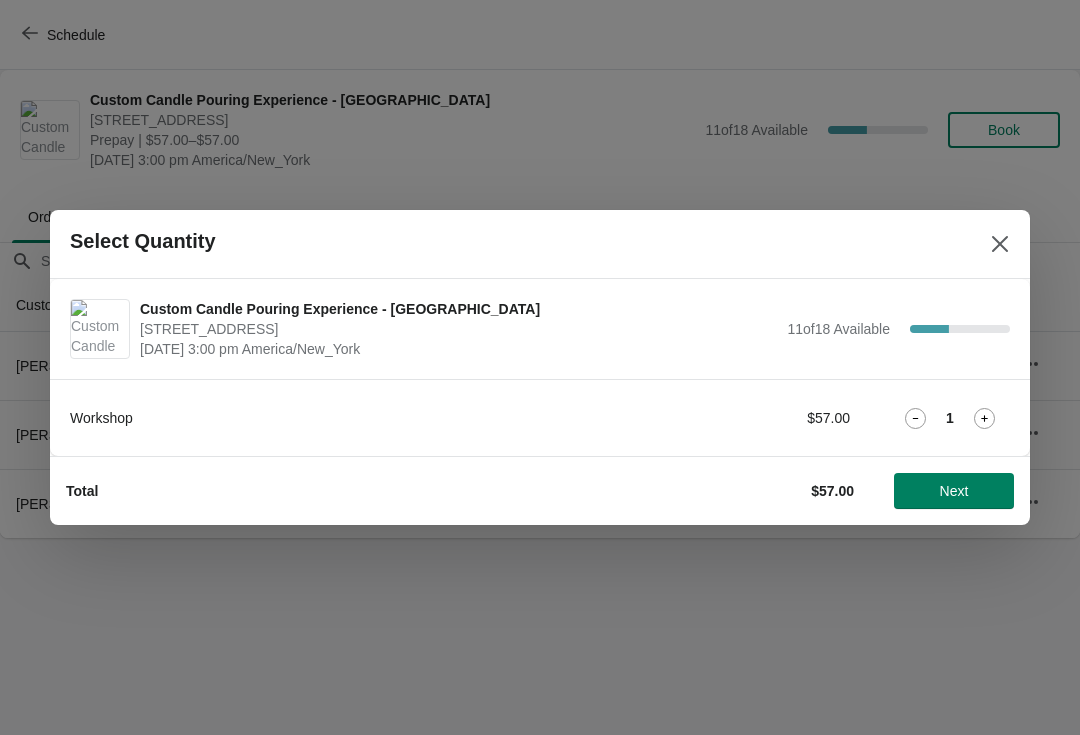 click 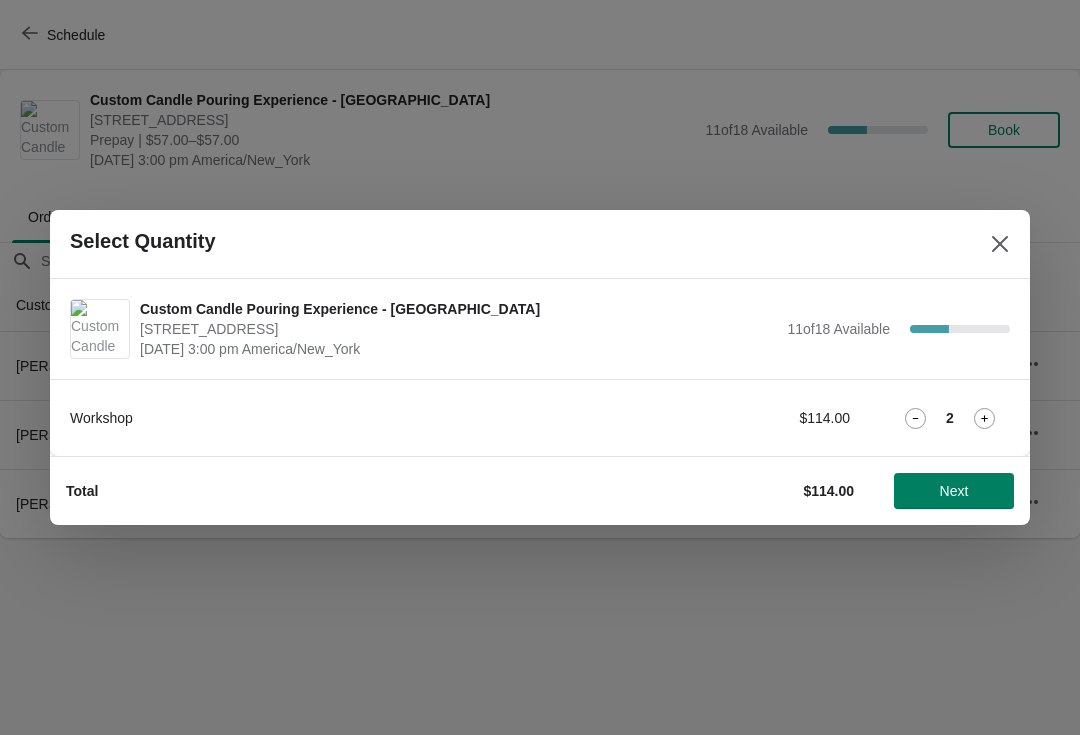 click 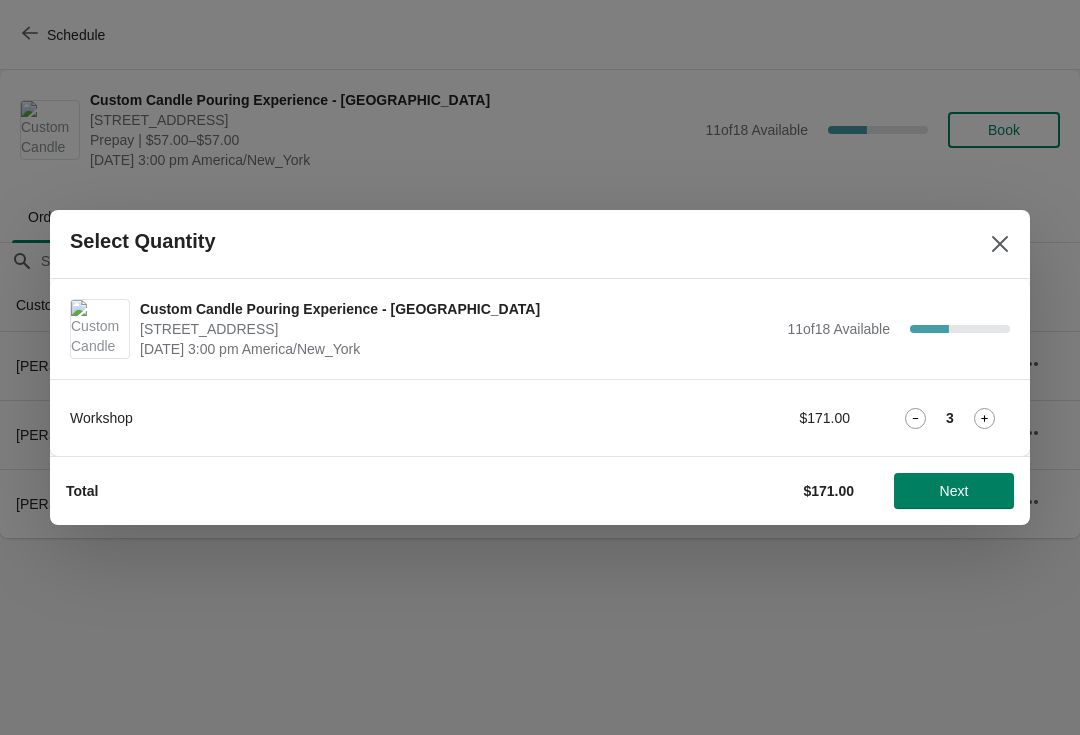 click on "Next" at bounding box center [954, 491] 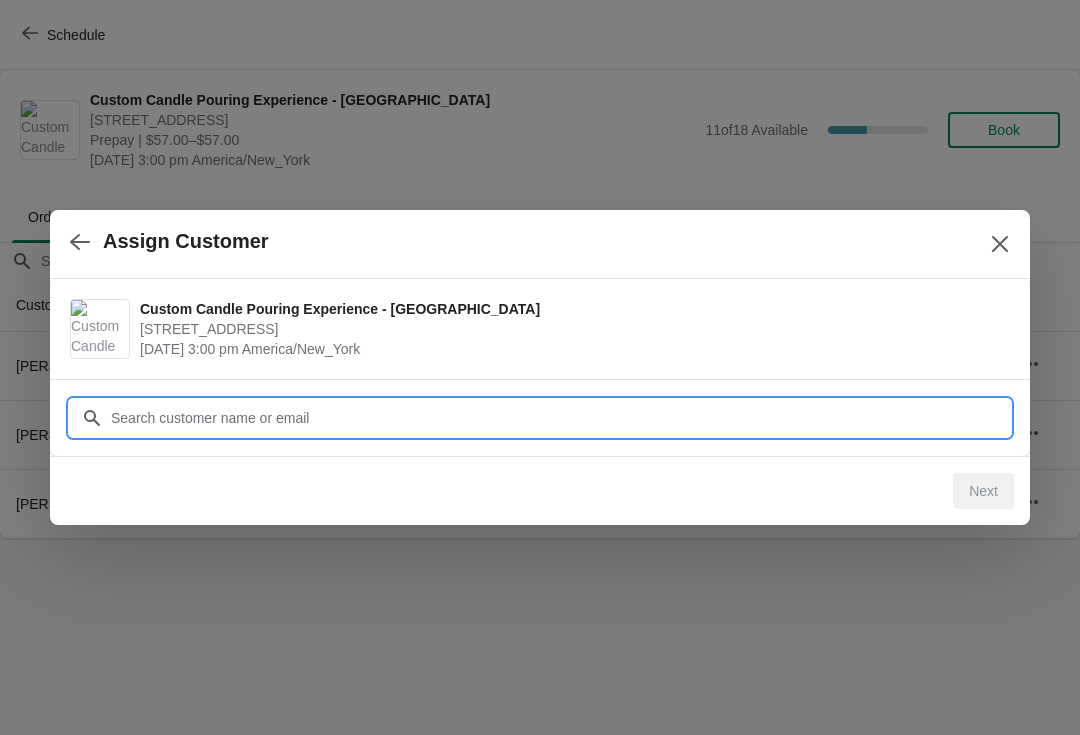 click on "Customer" at bounding box center [560, 418] 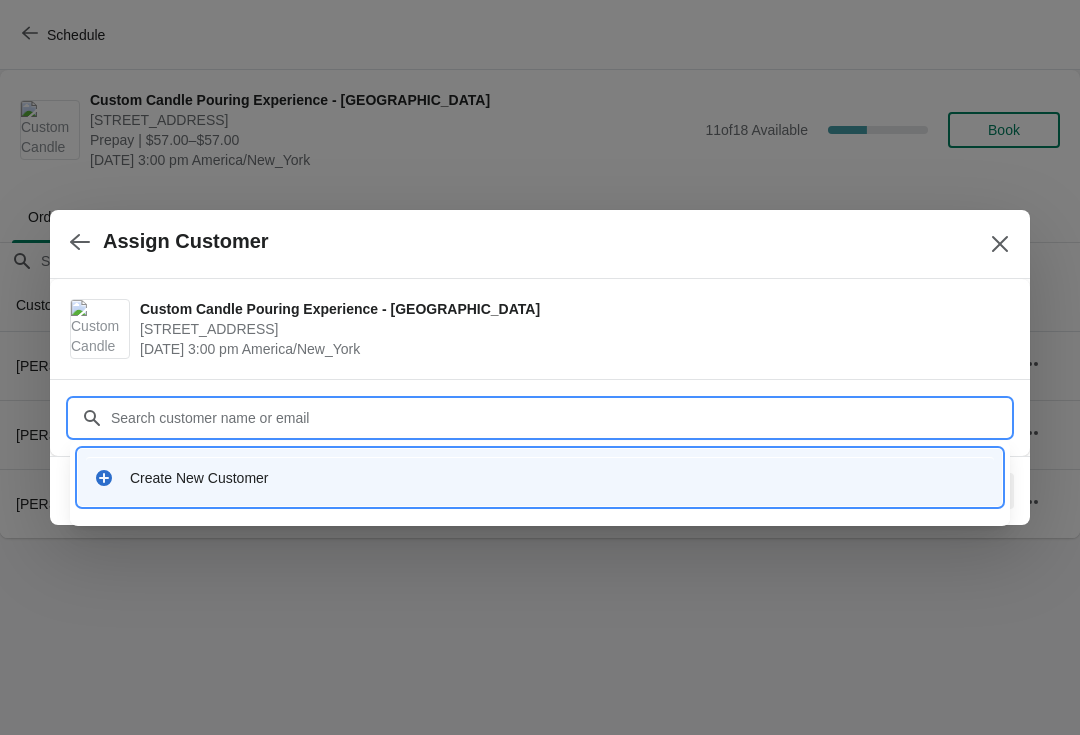 click on "Create New Customer" at bounding box center [540, 477] 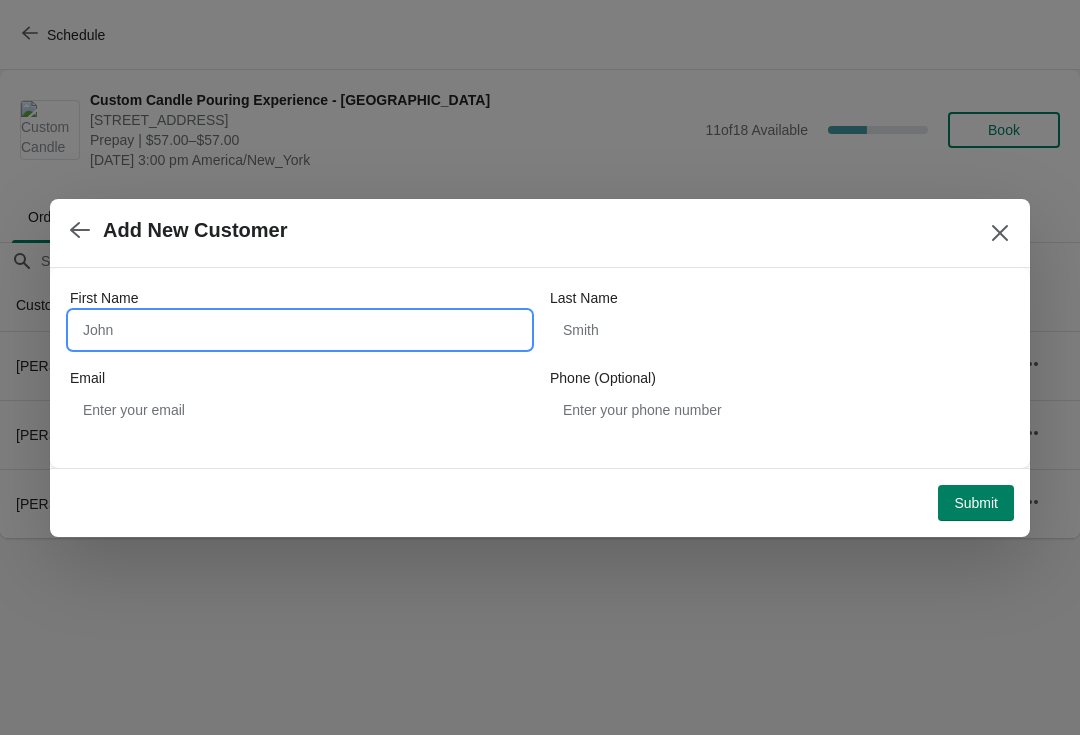 click on "First Name" at bounding box center [300, 330] 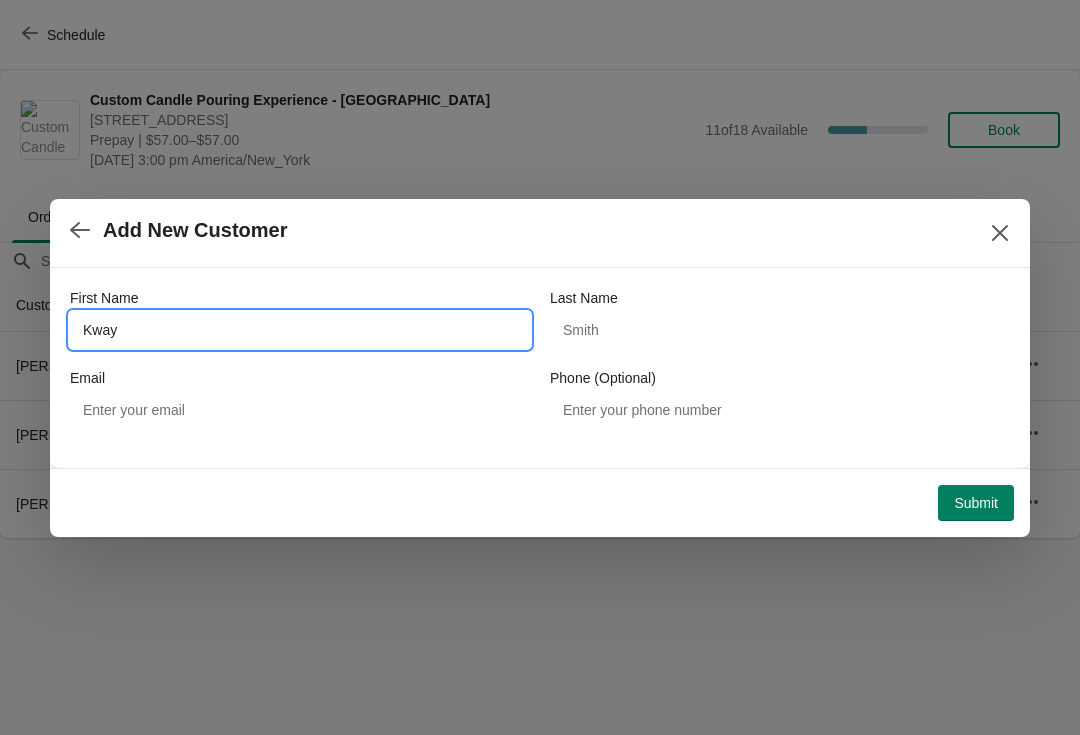 type on "Kway" 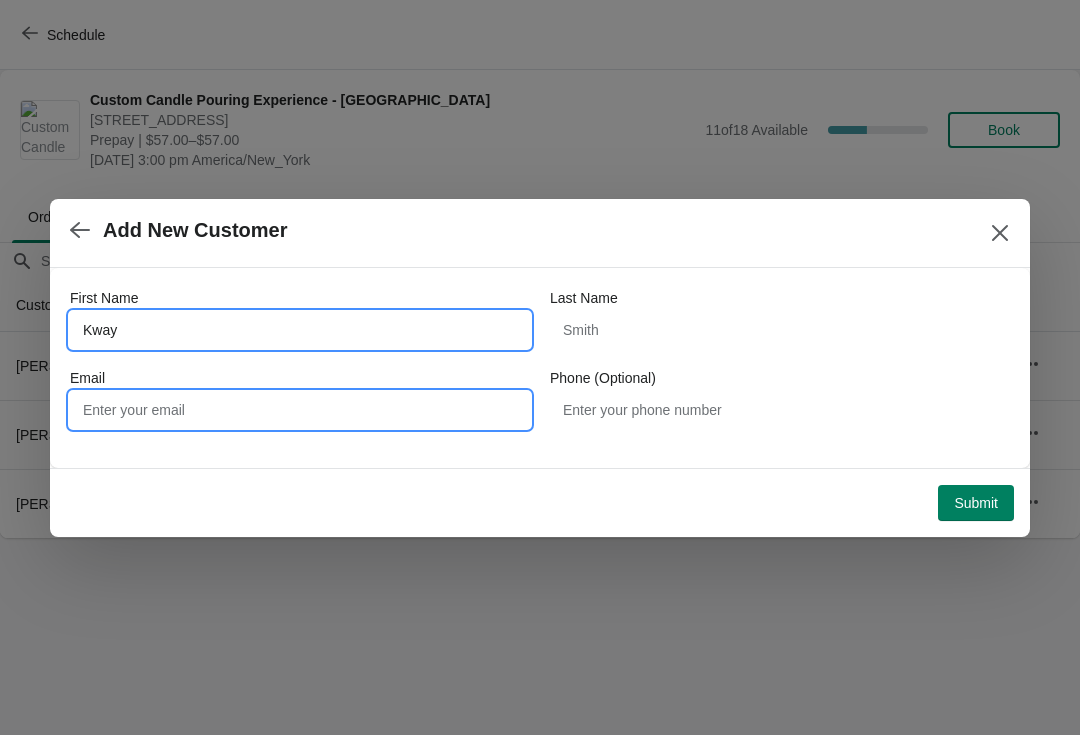 click on "Email" at bounding box center (300, 410) 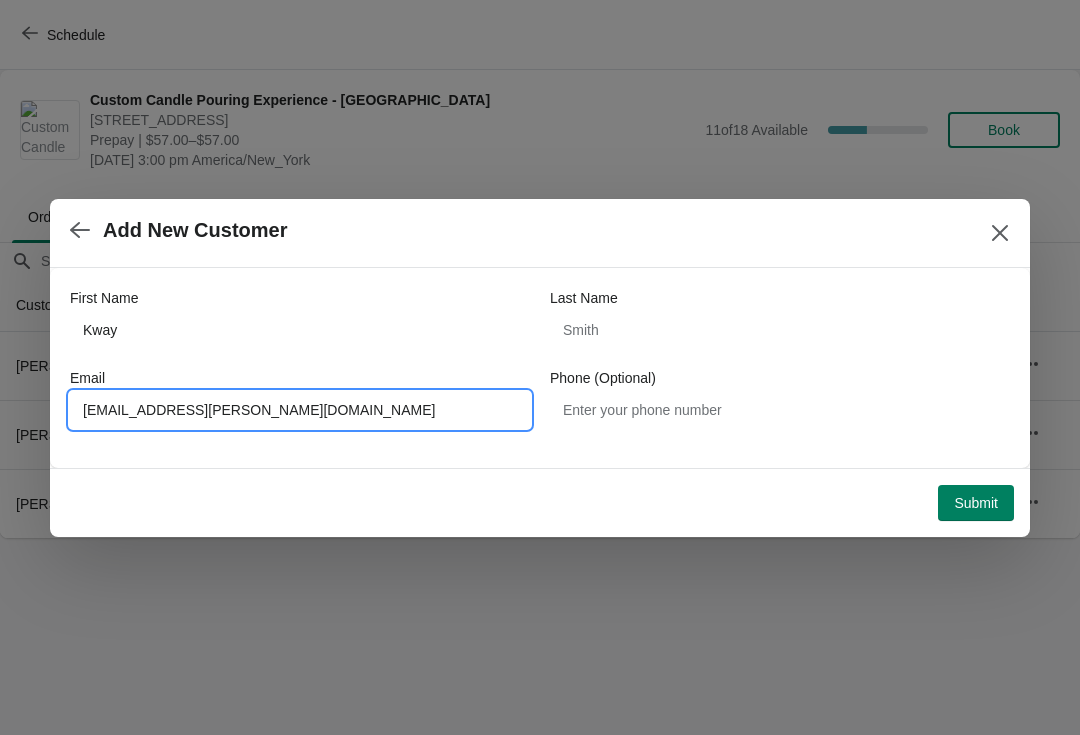 type on "Kwaishawn.albritton@gmail.com" 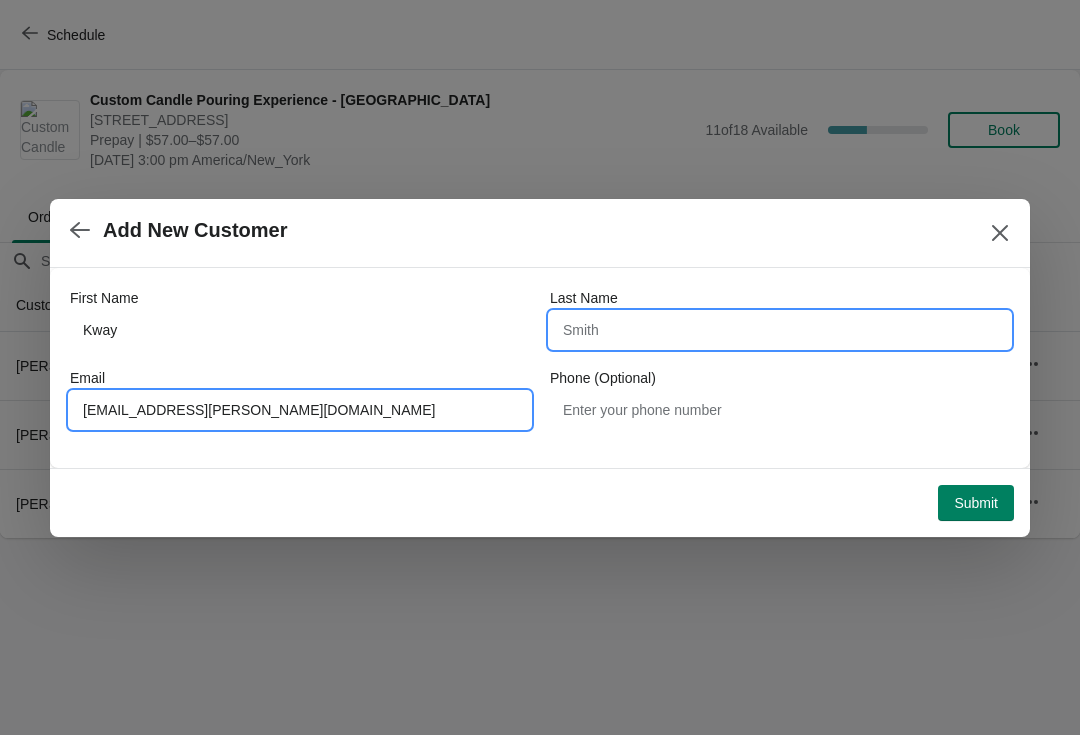 click on "Last Name" at bounding box center (780, 330) 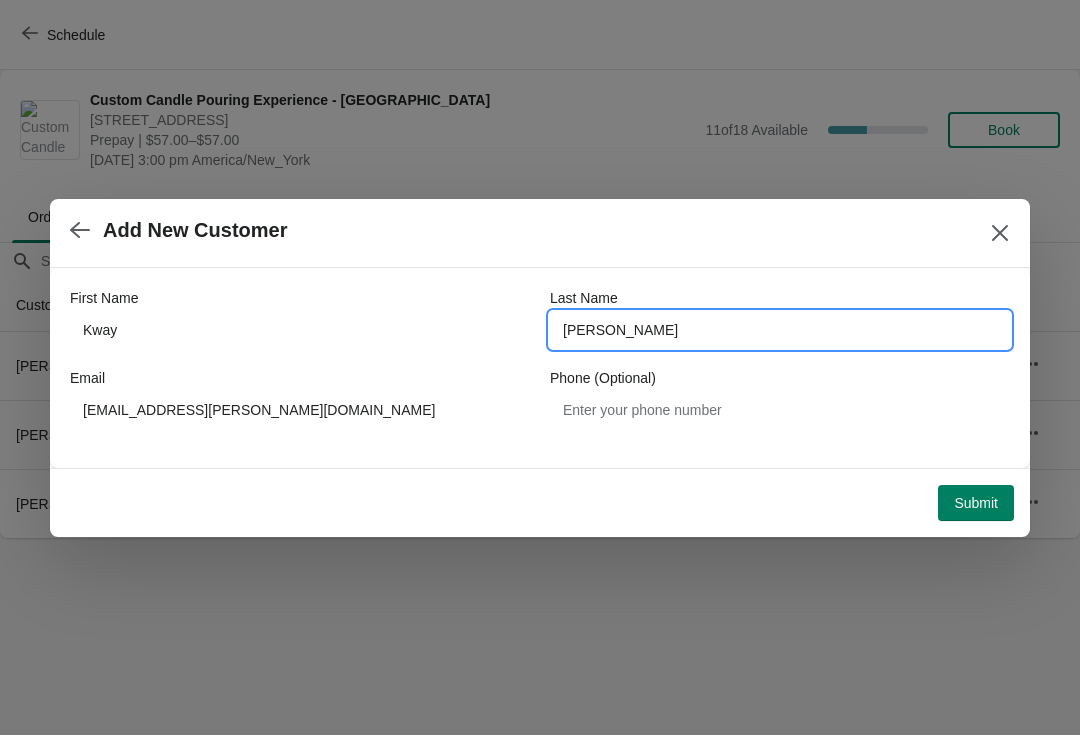 type on "Albritton" 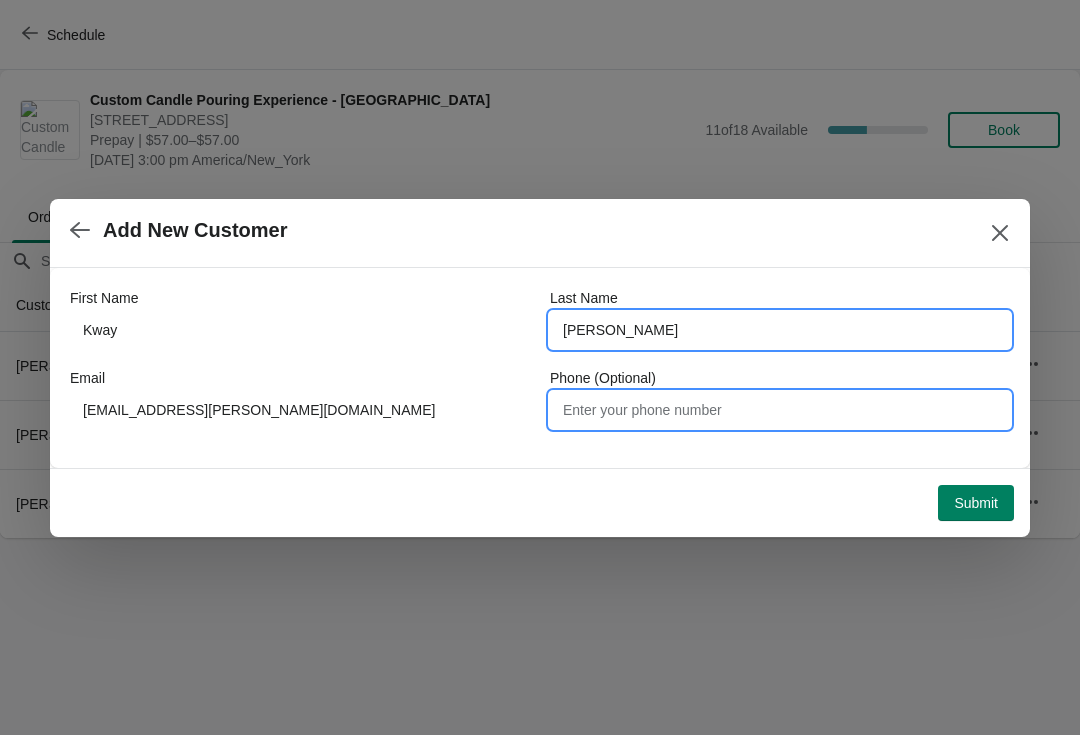 click on "Phone (Optional)" at bounding box center [780, 410] 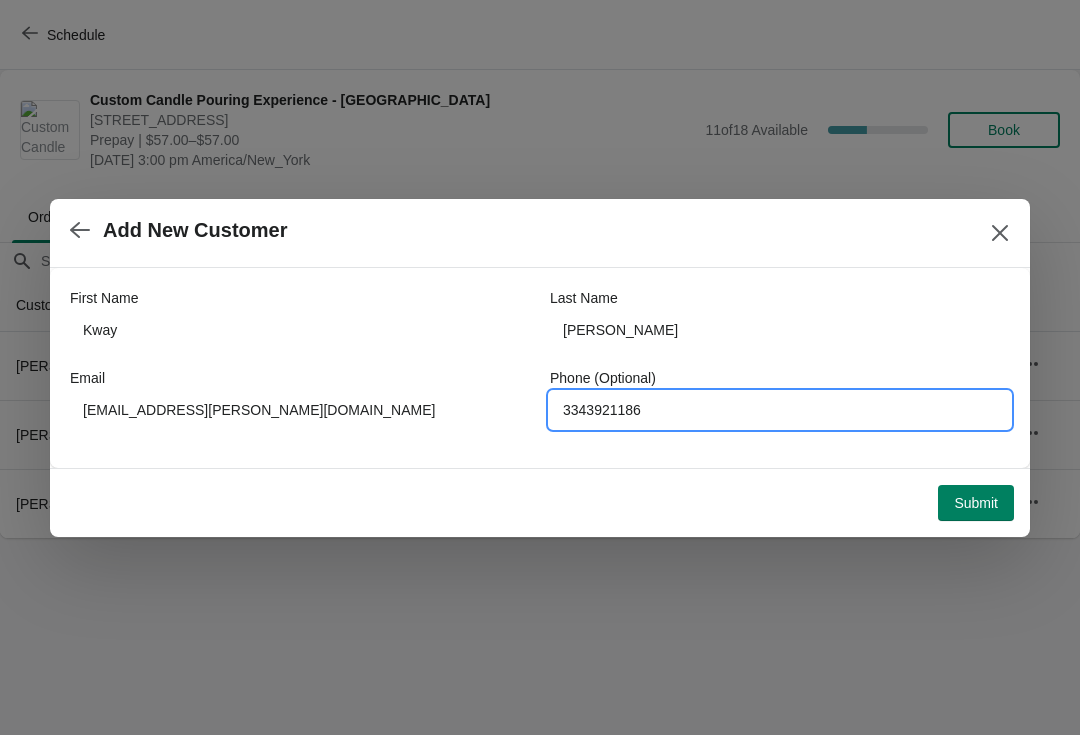 type on "3343921186" 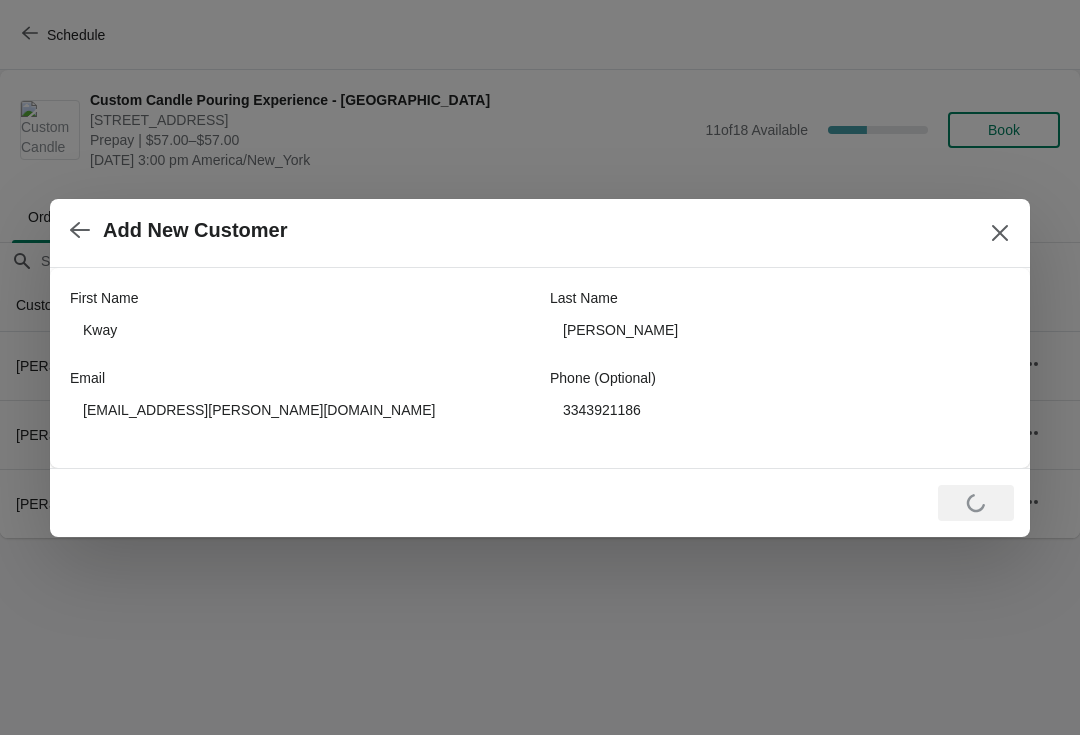 click at bounding box center [1000, 233] 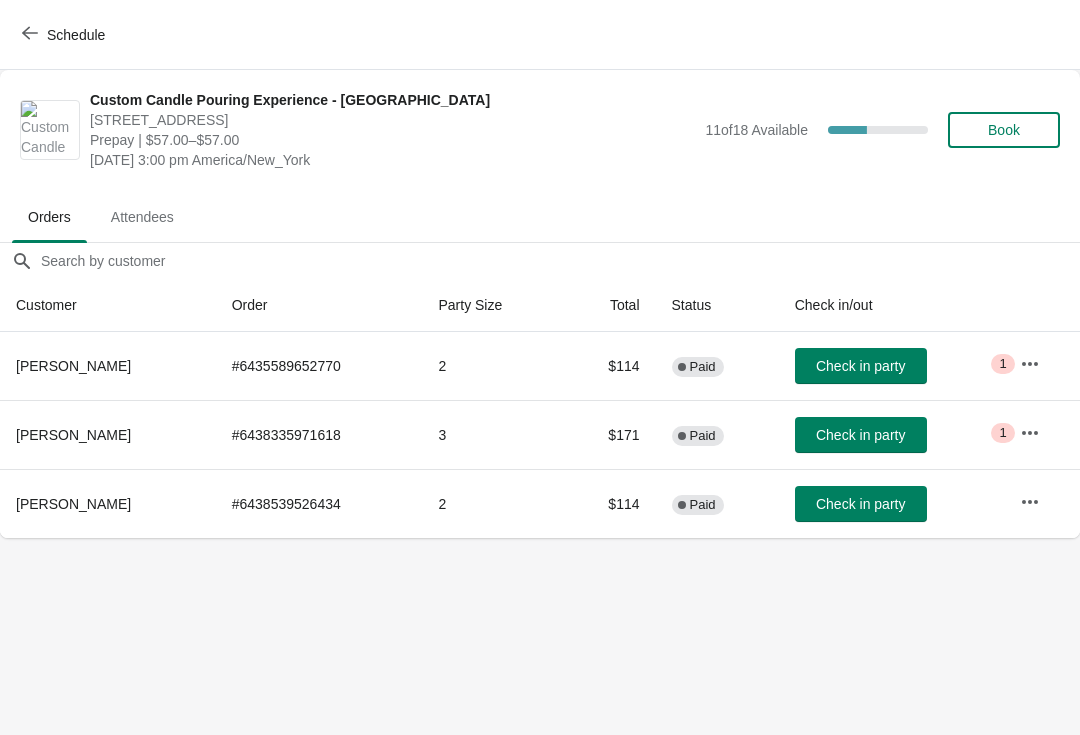 click on "Book" at bounding box center (1004, 130) 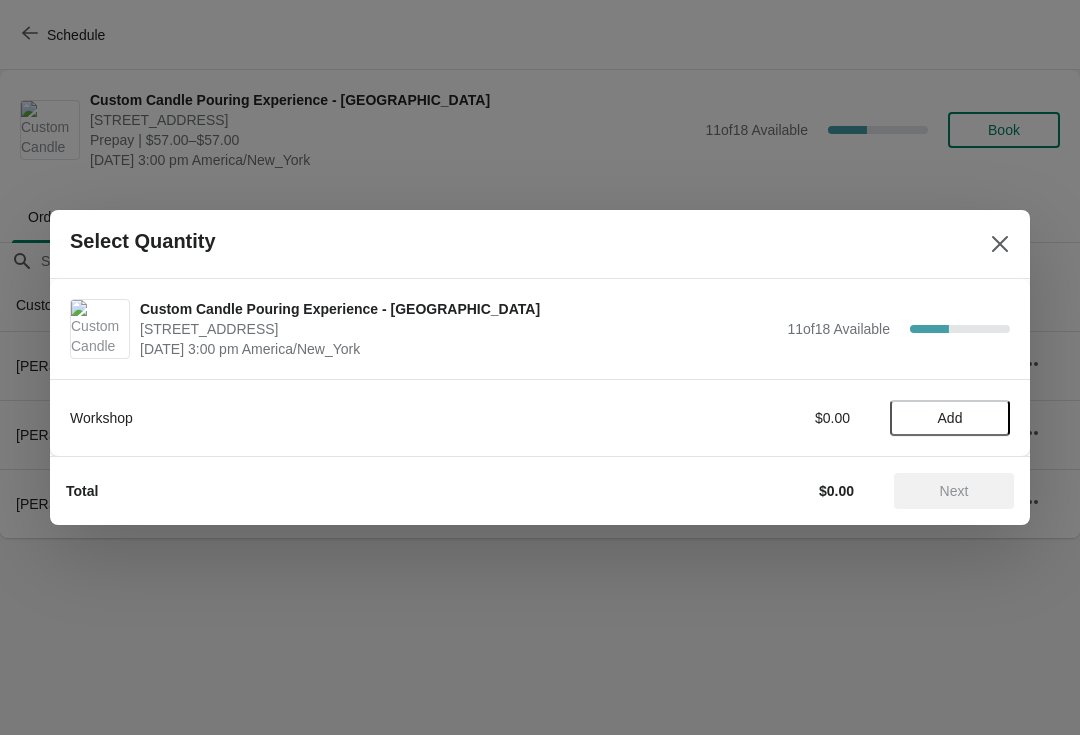 click on "Add" at bounding box center (950, 418) 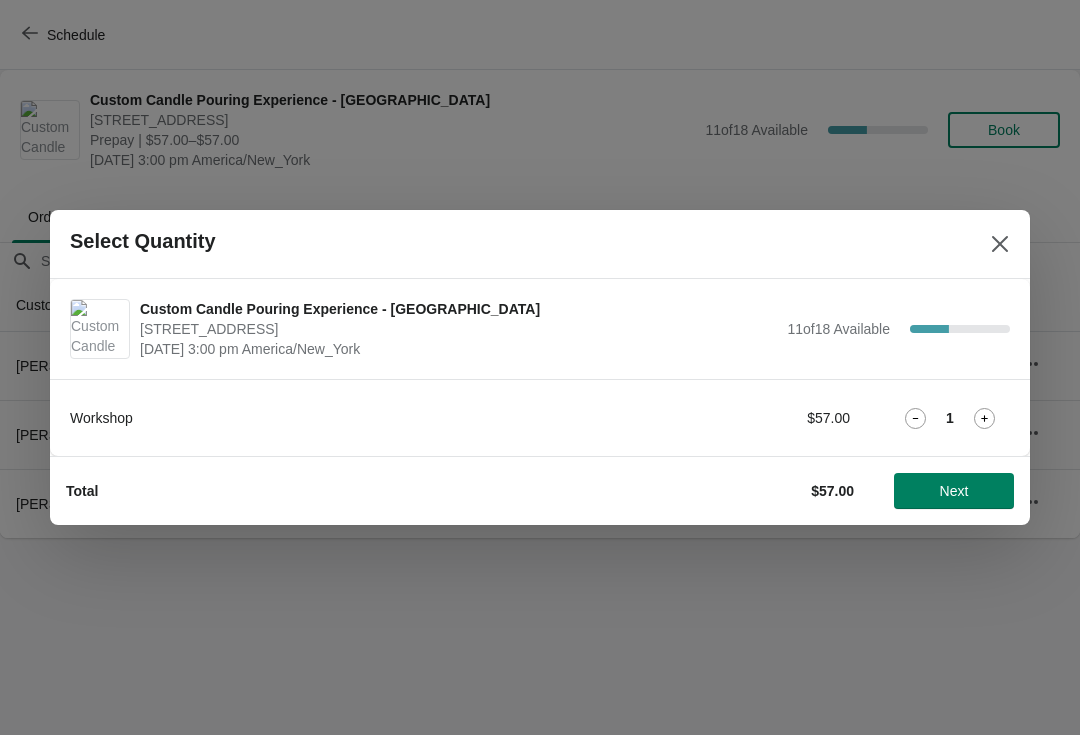 click 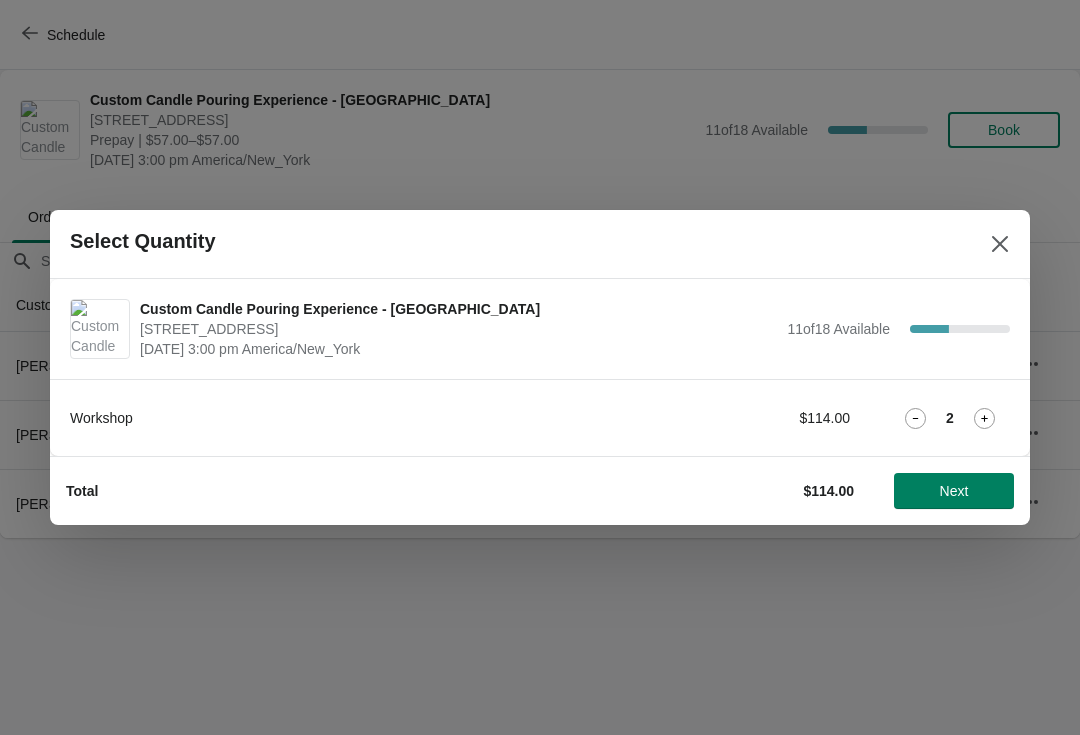 click 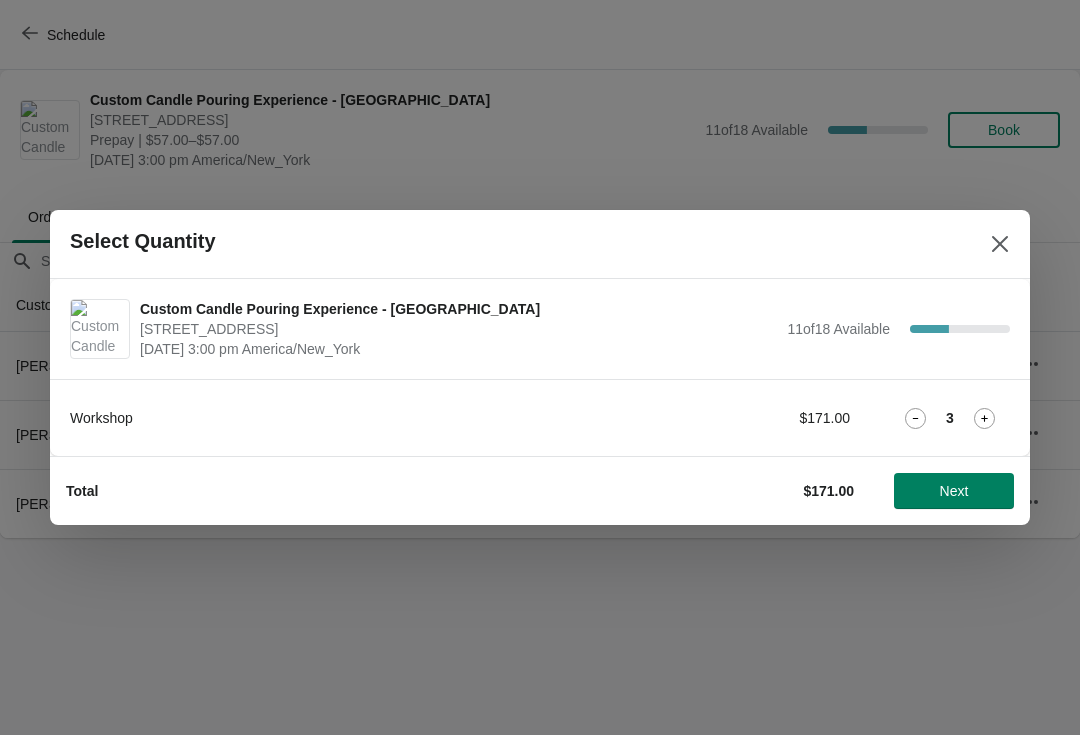 click on "Next" at bounding box center [954, 491] 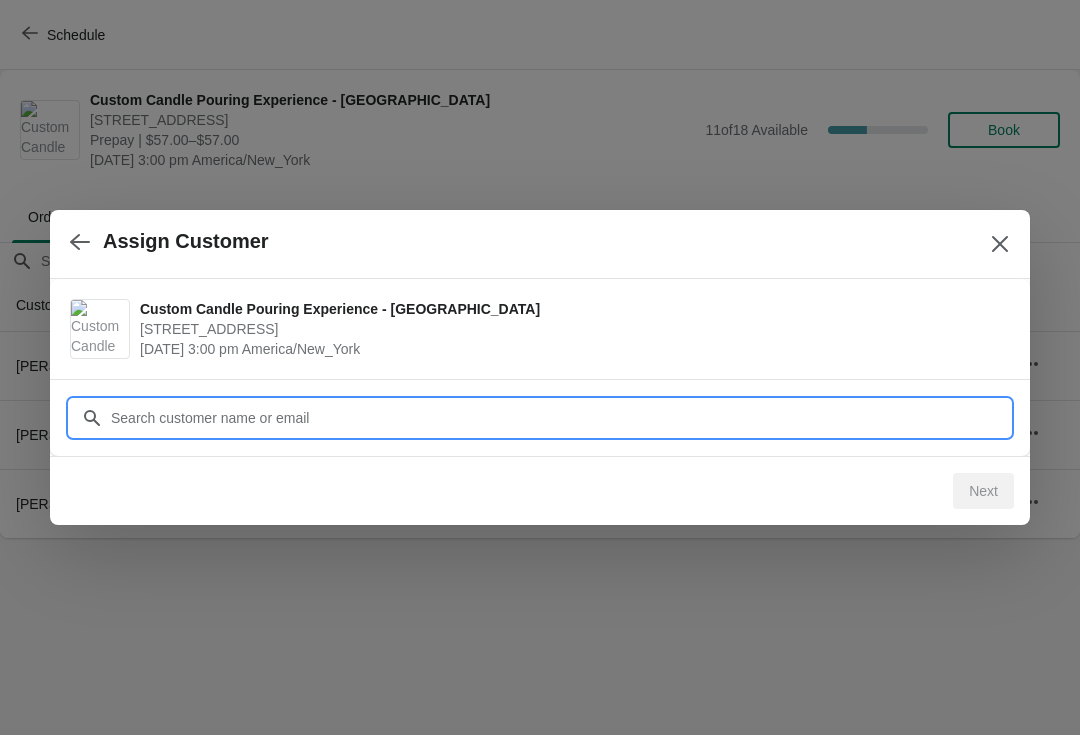 click on "Customer" at bounding box center [560, 418] 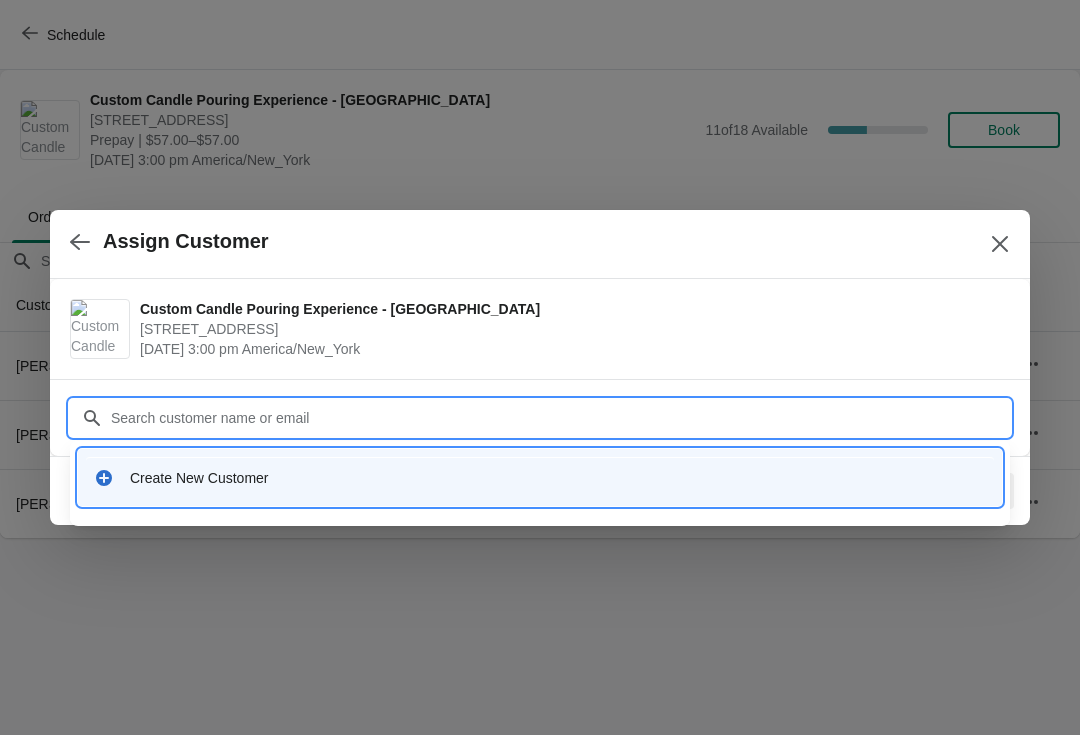 click on "Create New Customer" at bounding box center [540, 477] 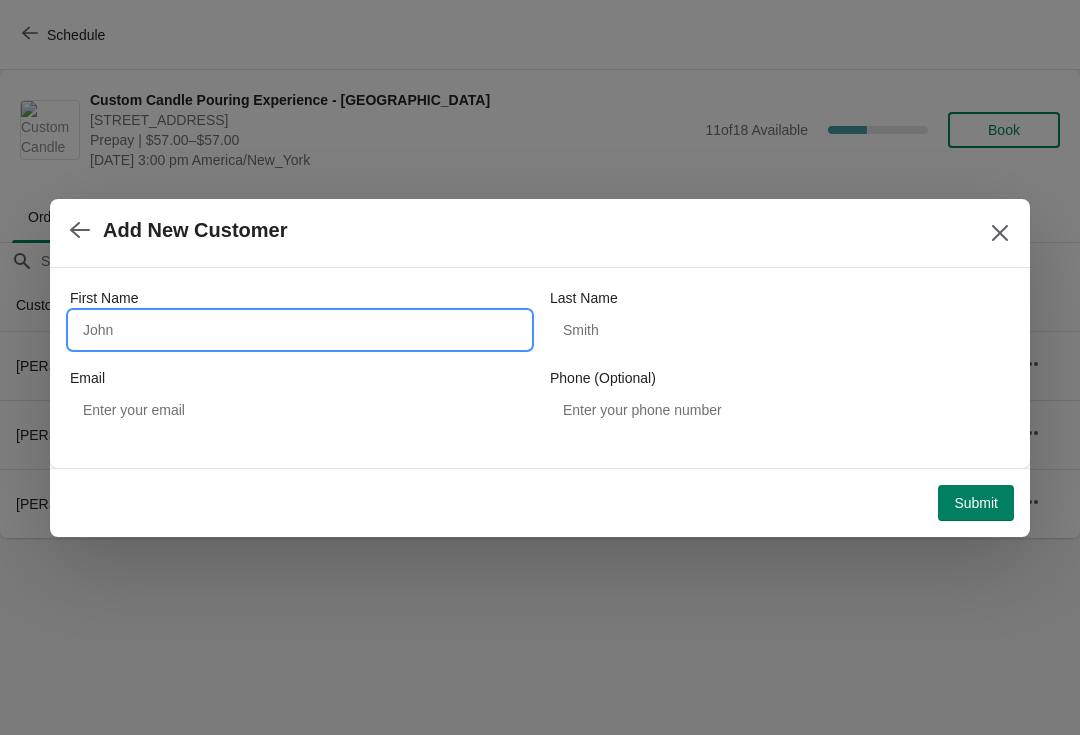 click on "First Name" at bounding box center [300, 330] 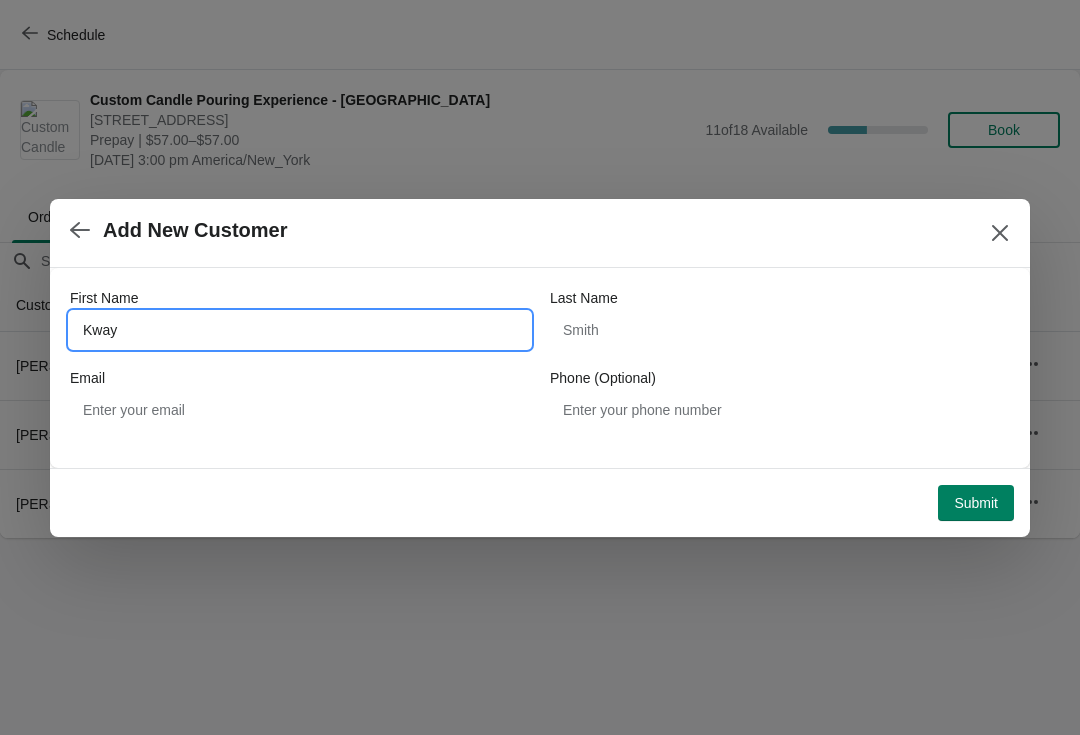 type on "Kway" 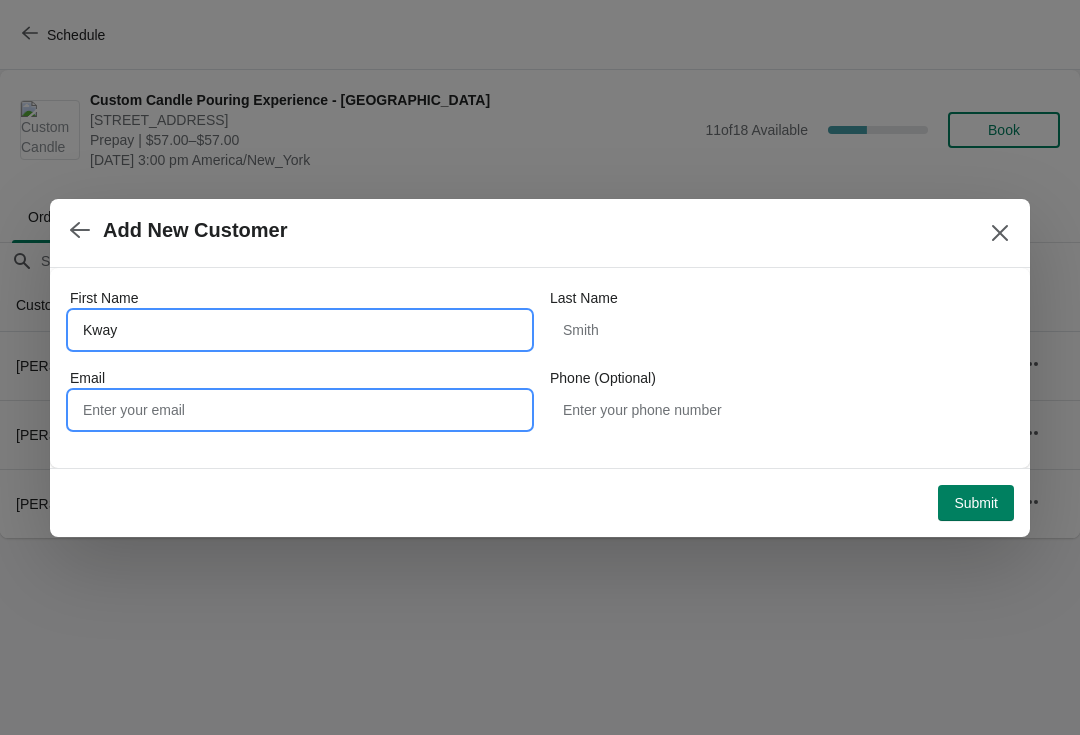 click on "Email" at bounding box center (300, 410) 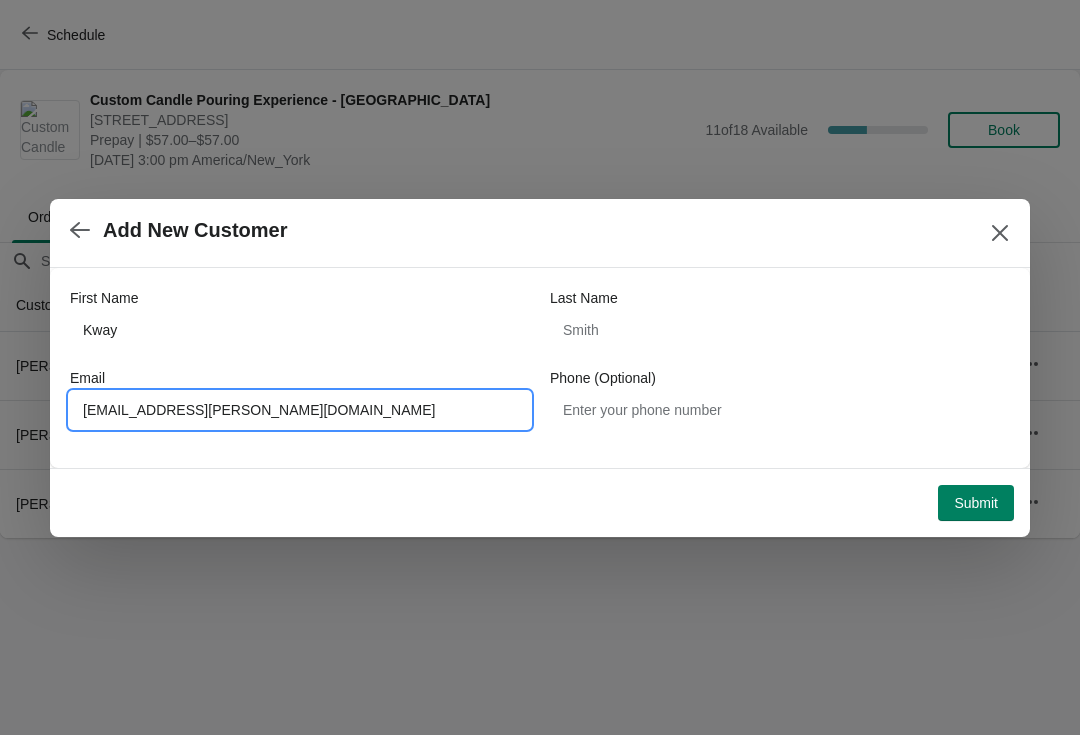 type on "Kwaishawn.albritton@gmail.com" 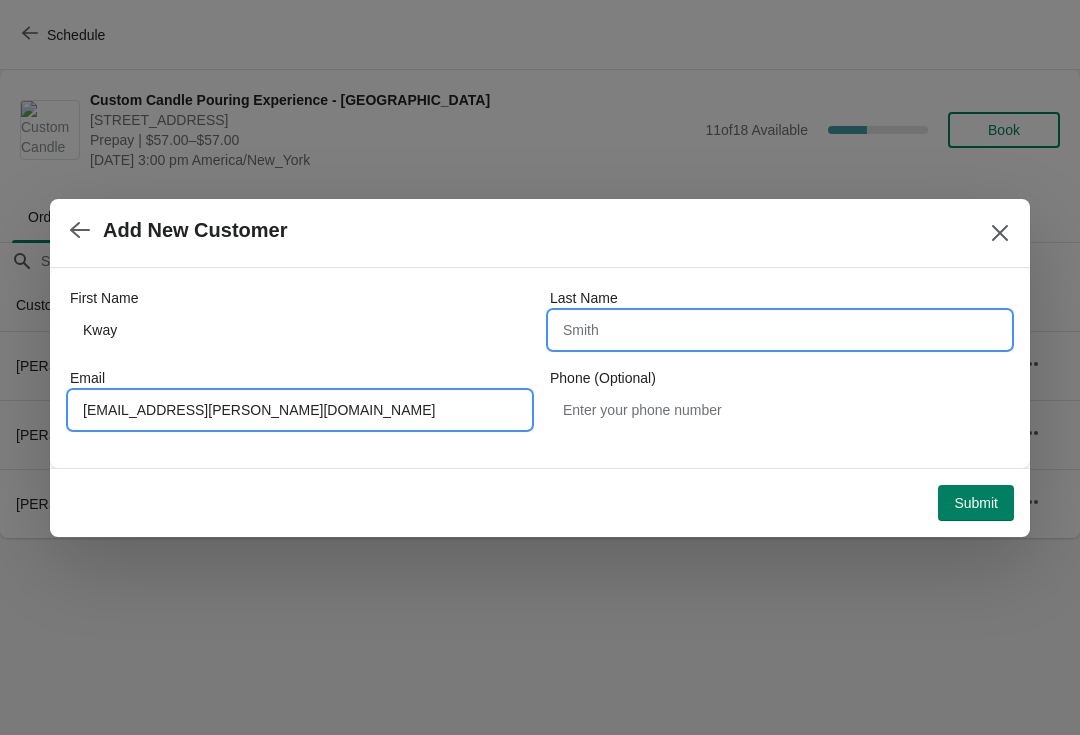 click on "Last Name" at bounding box center [780, 330] 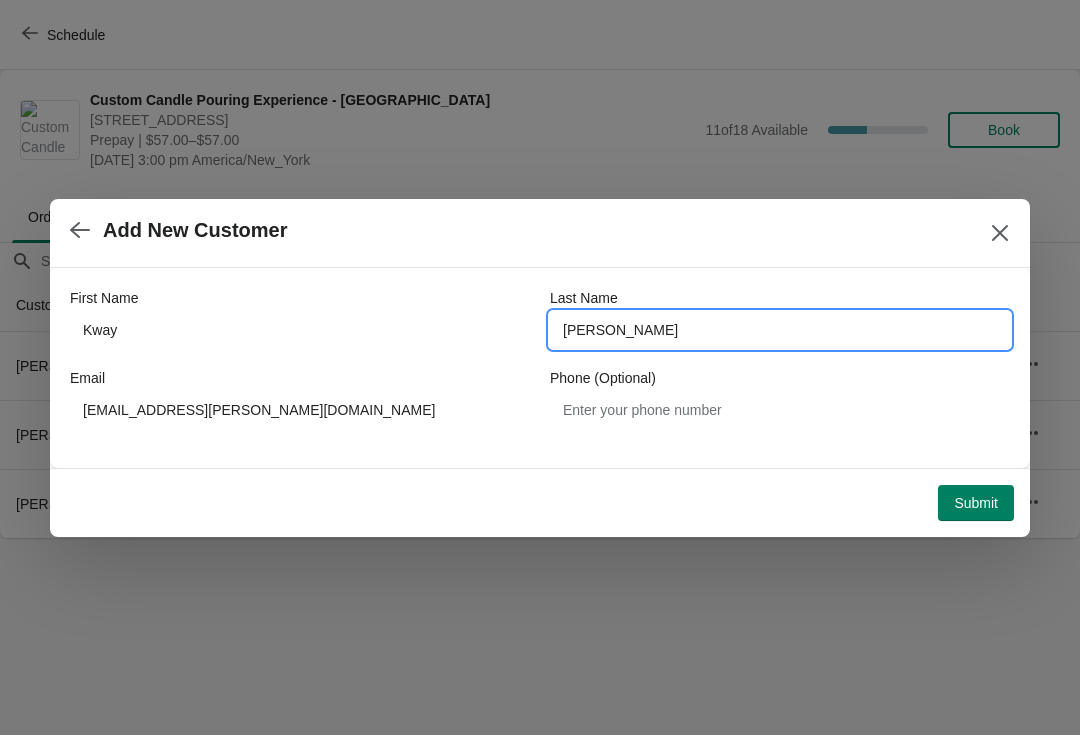 type on "Albritton" 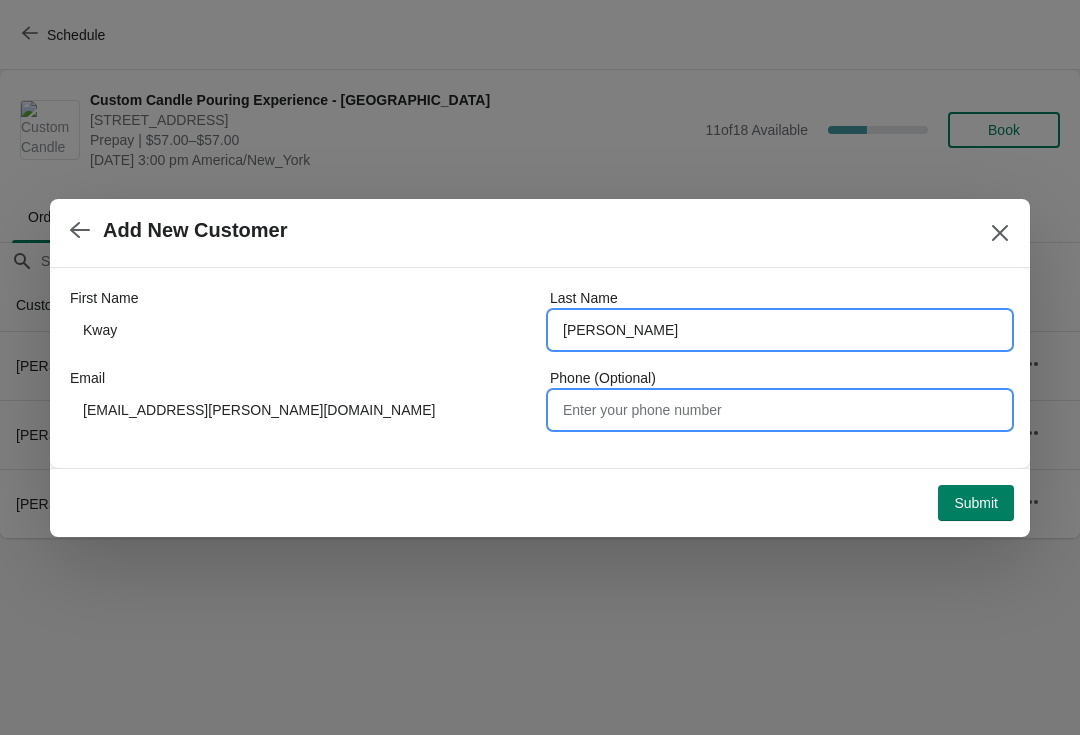click on "Phone (Optional)" at bounding box center (780, 410) 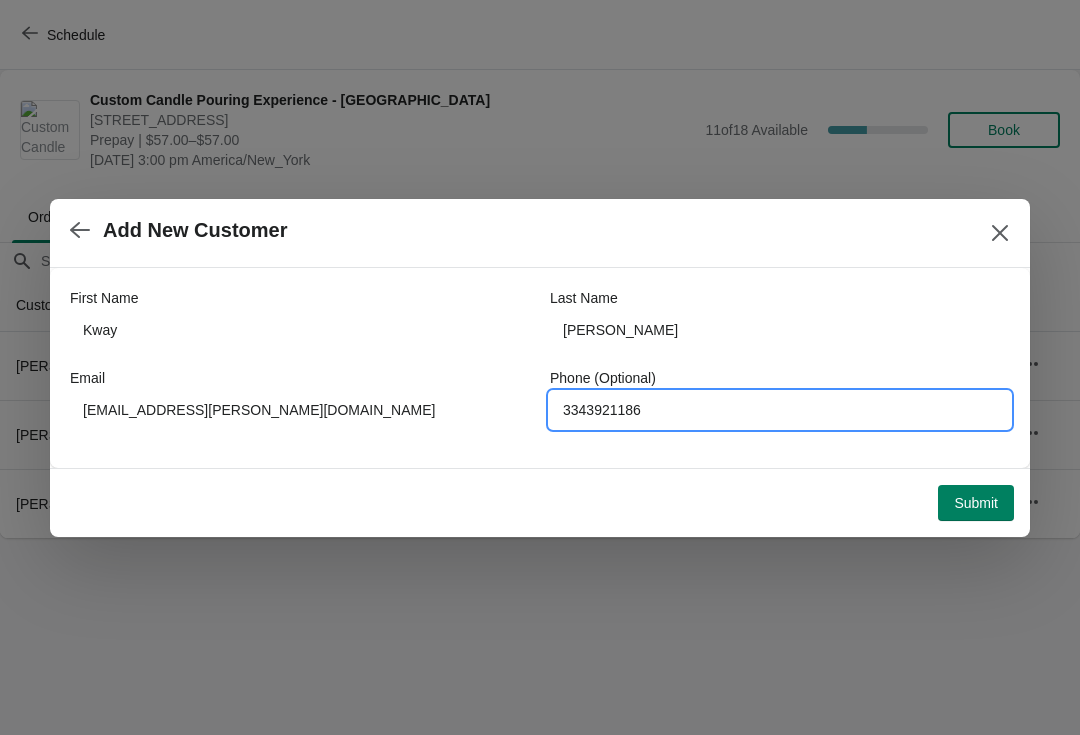type on "3343921186" 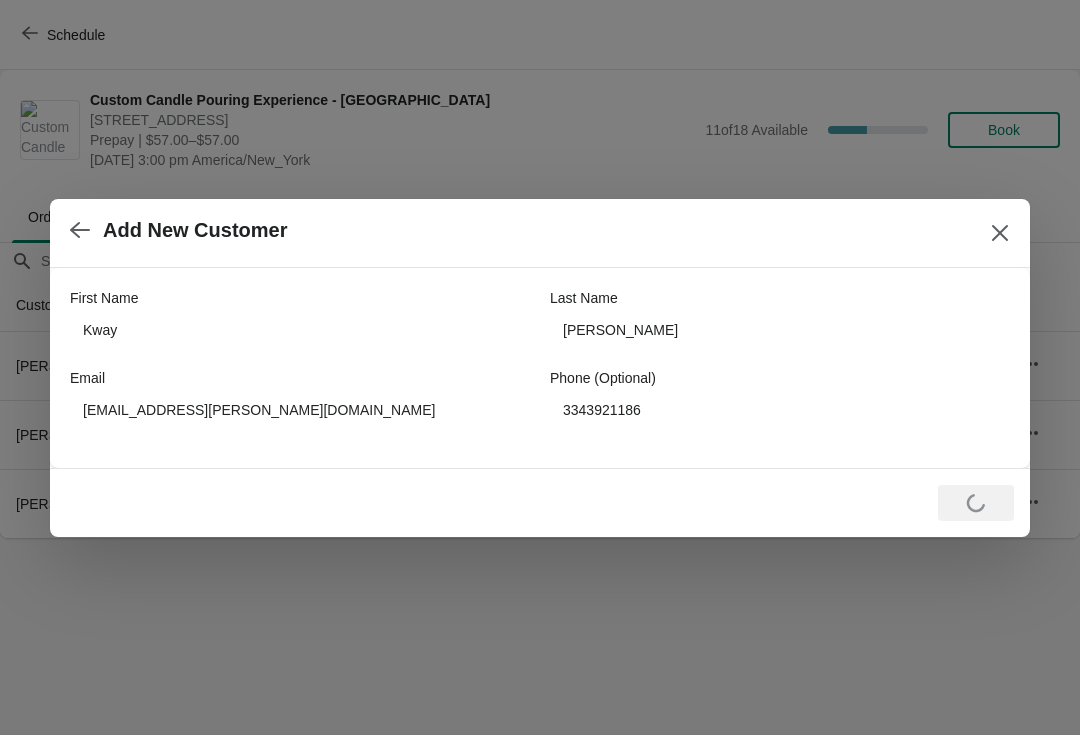 click 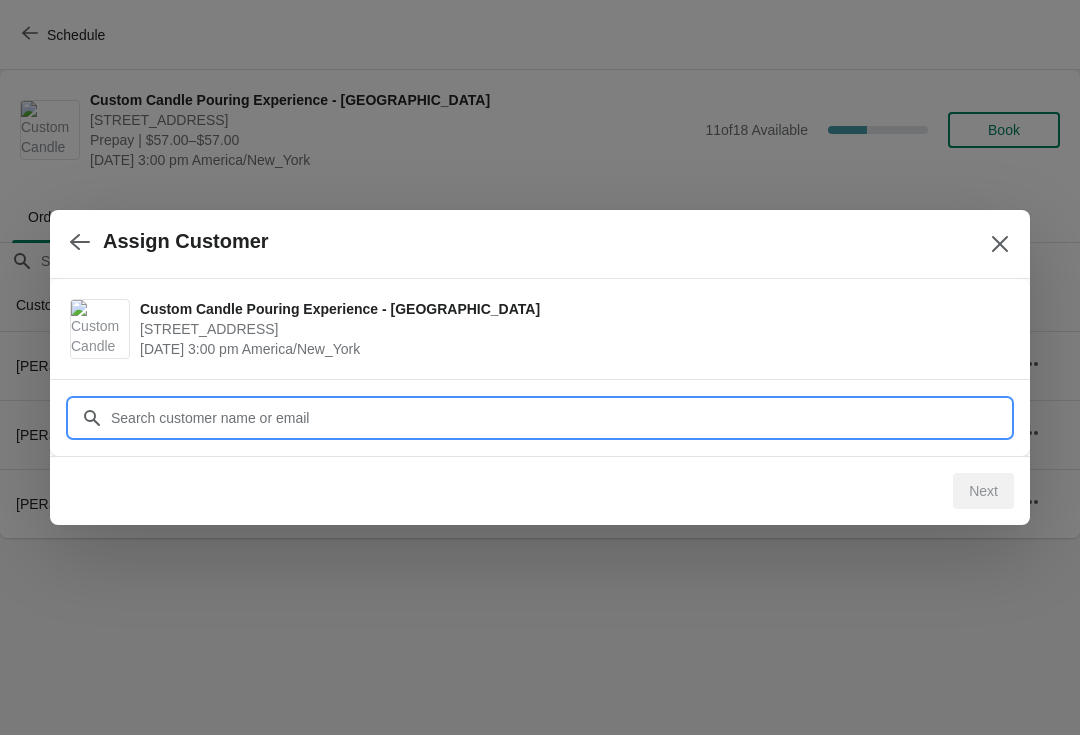 click on "Customer" at bounding box center [560, 418] 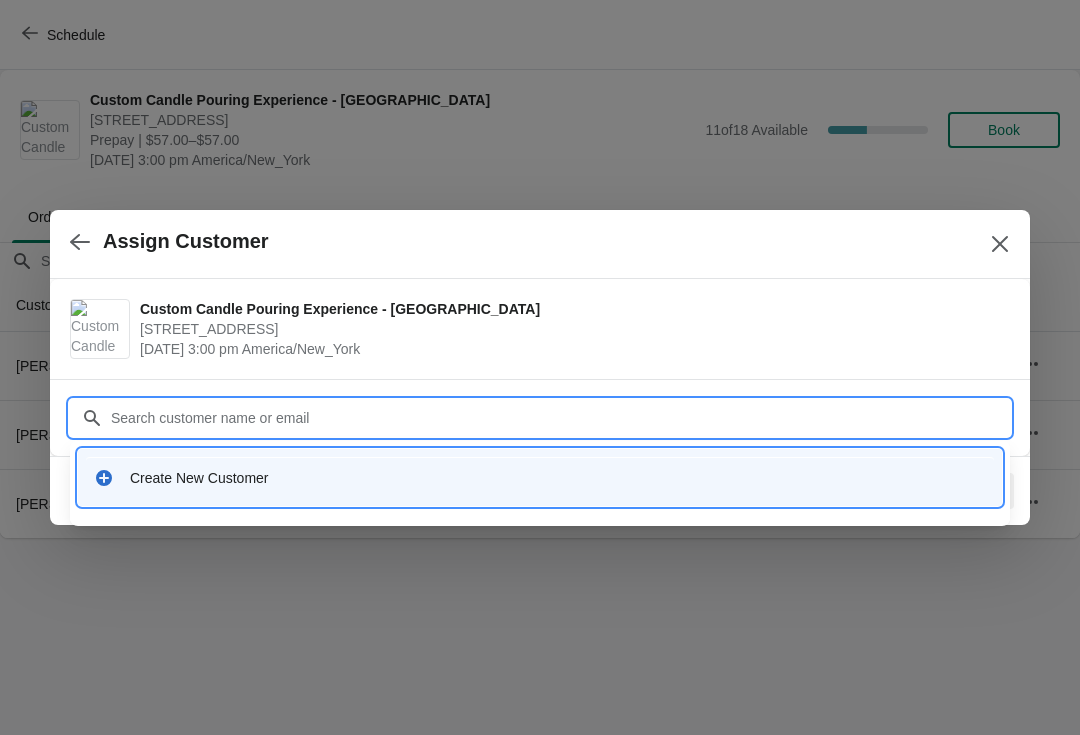 click on "Create New Customer" at bounding box center [540, 478] 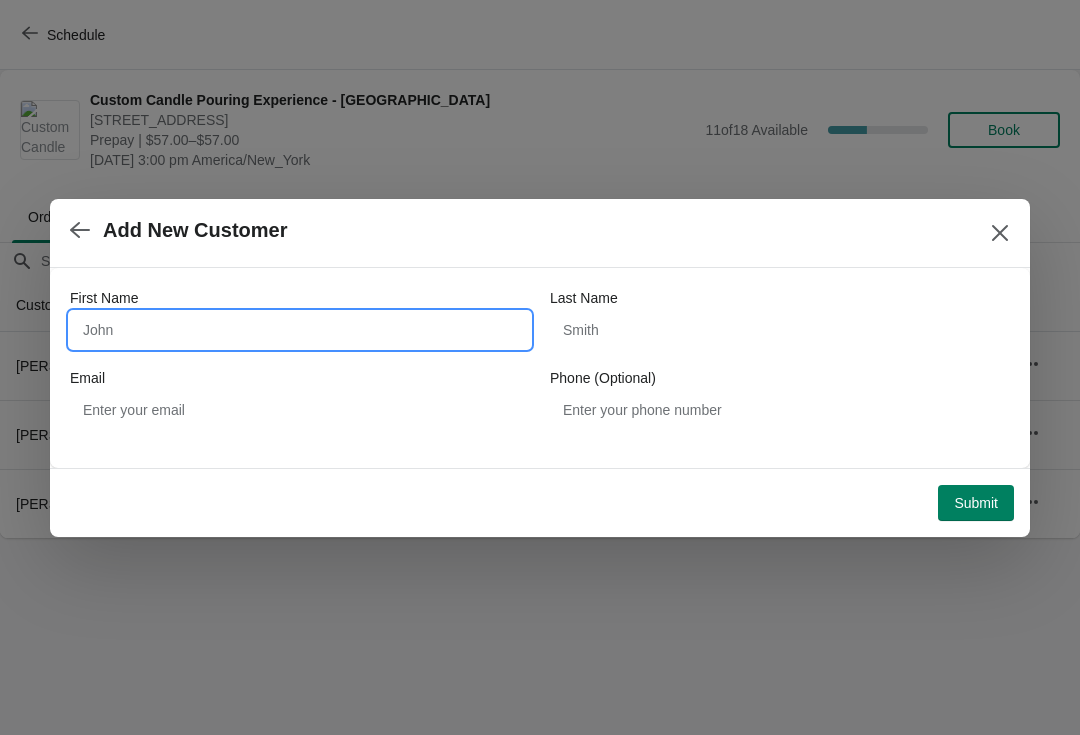 click on "First Name" at bounding box center (300, 330) 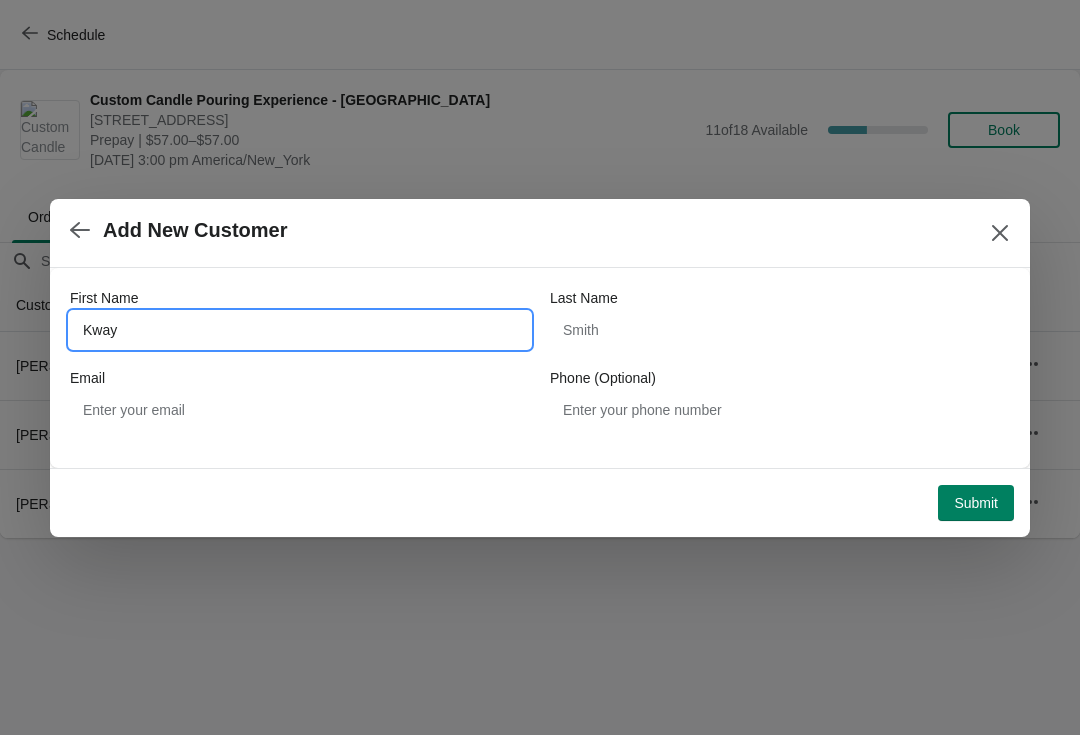 type on "Kway" 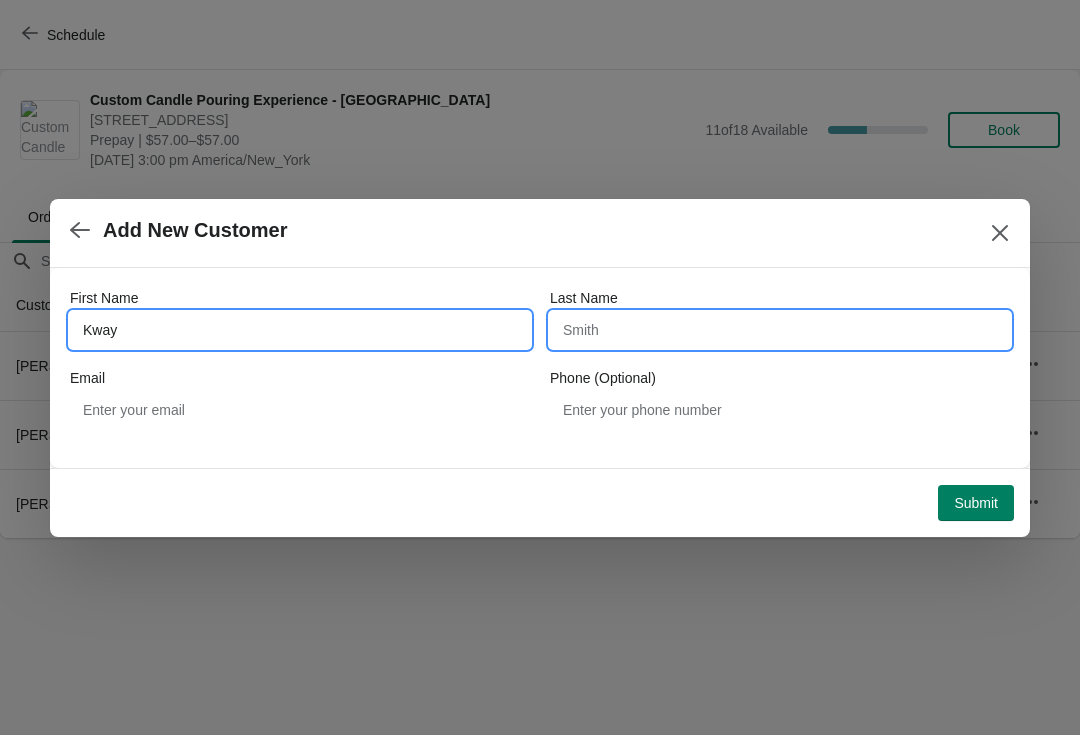 click on "Last Name" at bounding box center [780, 330] 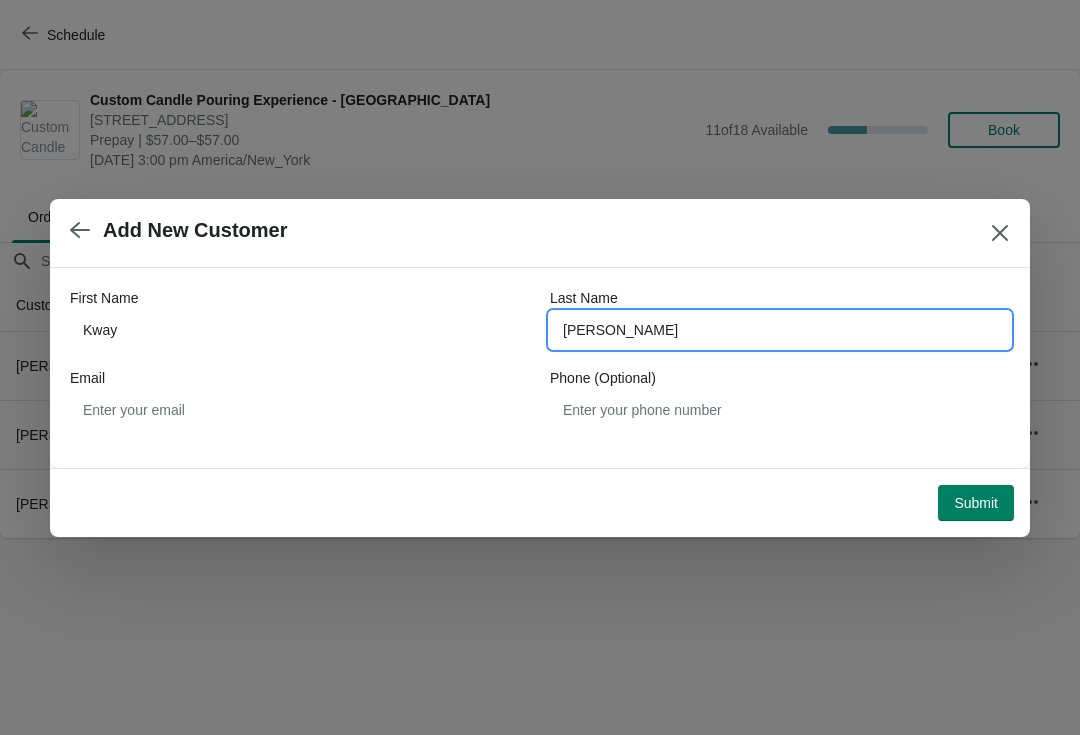 type on "Albritton" 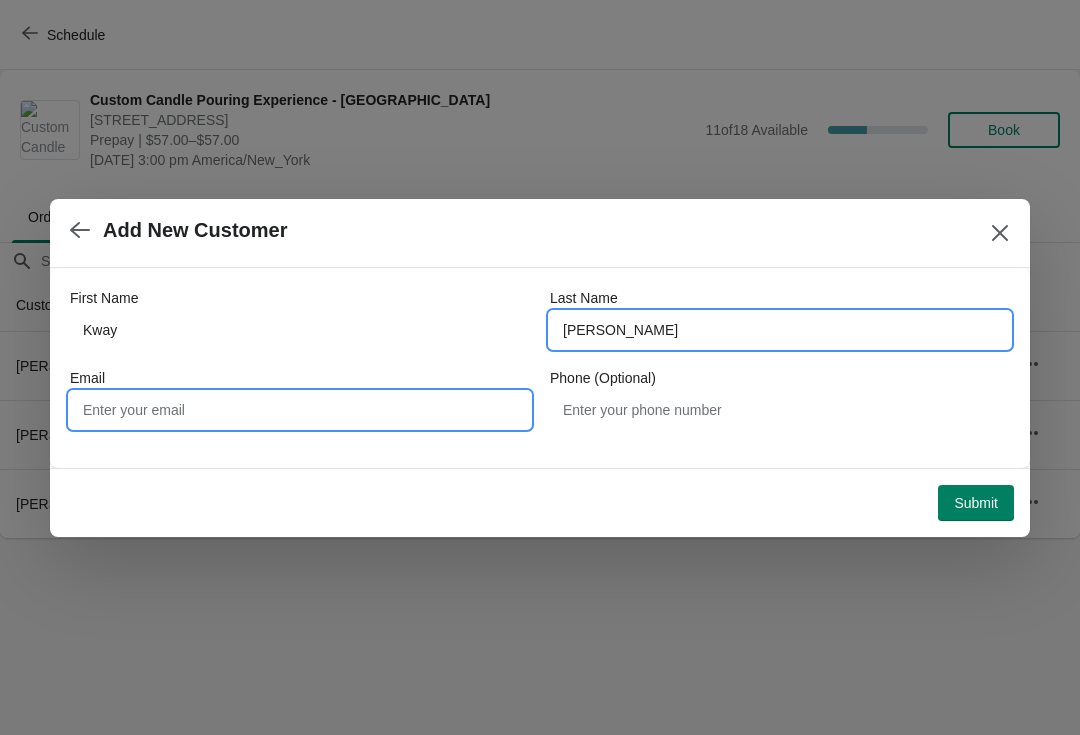click on "Email" at bounding box center (300, 410) 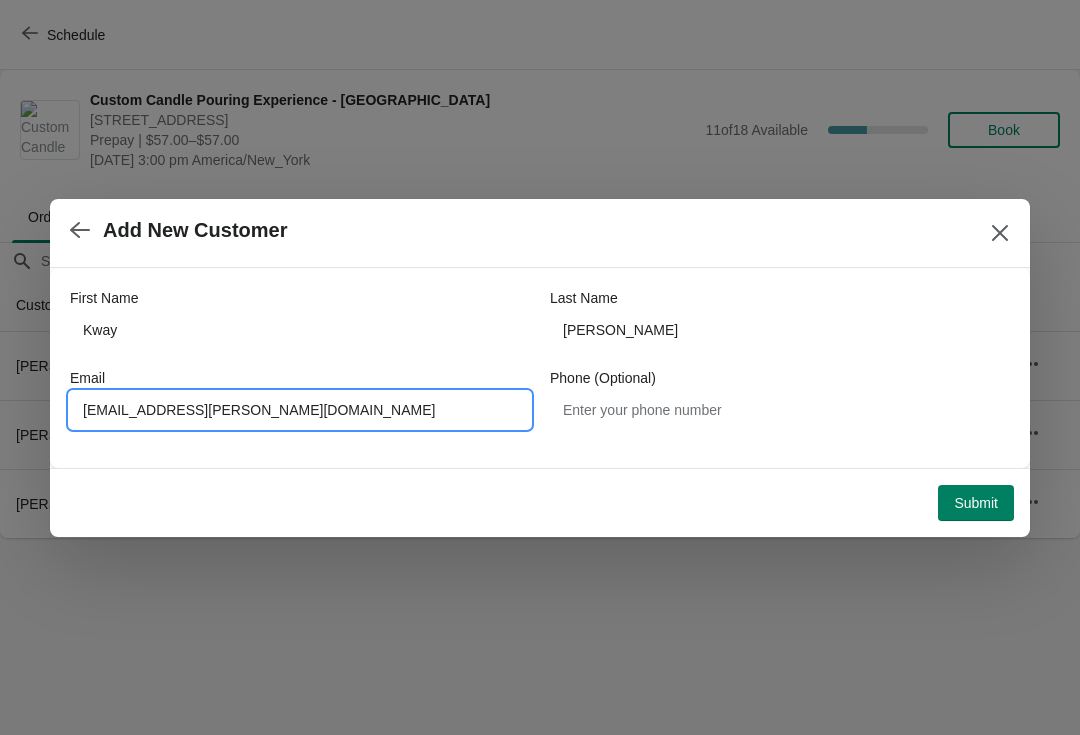 type on "Kwaishawn.albritton@gmail.com" 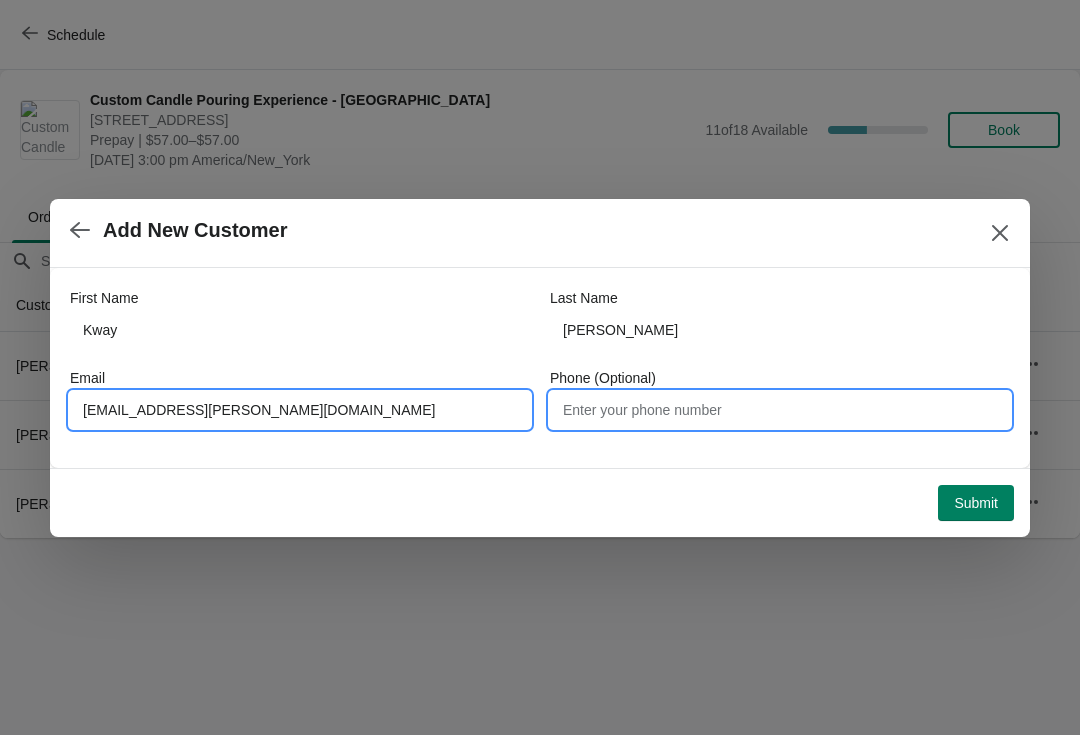 click on "Phone (Optional)" at bounding box center [780, 410] 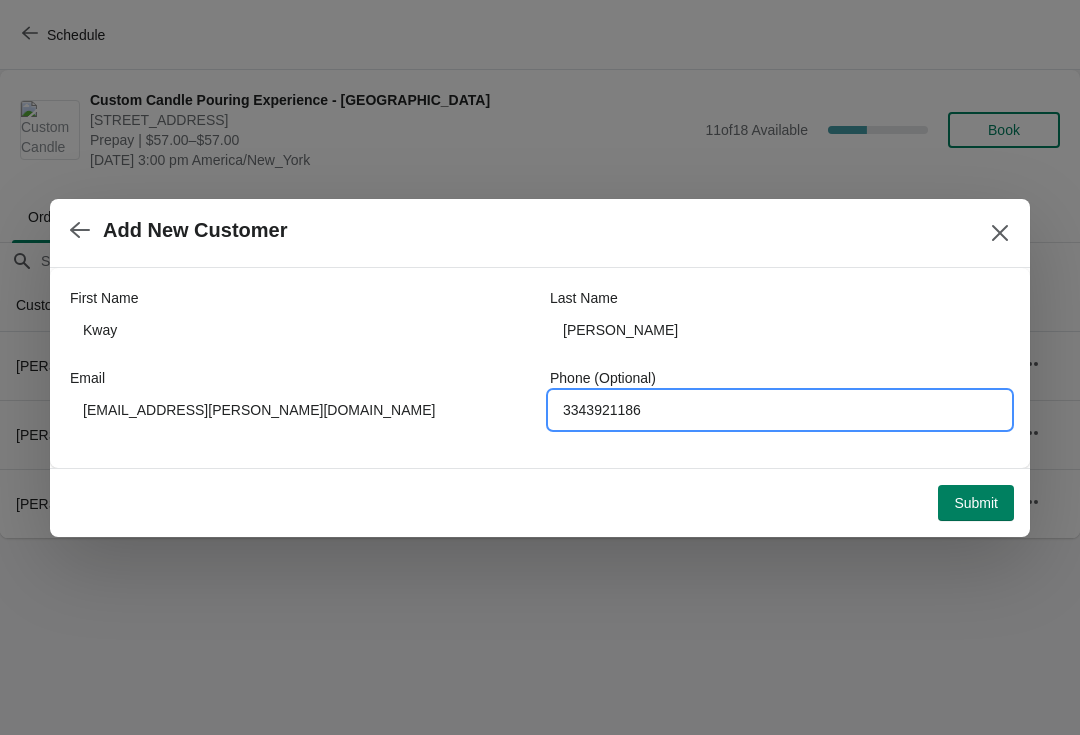 type on "3343921186" 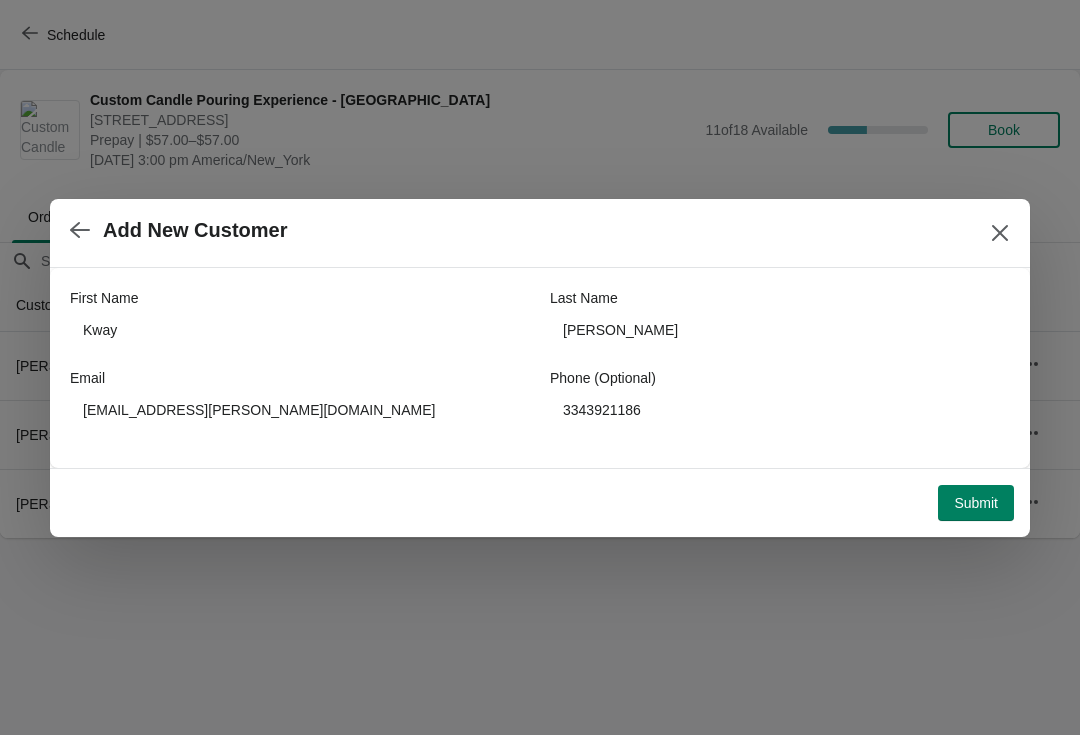 click on "Submit" at bounding box center [976, 503] 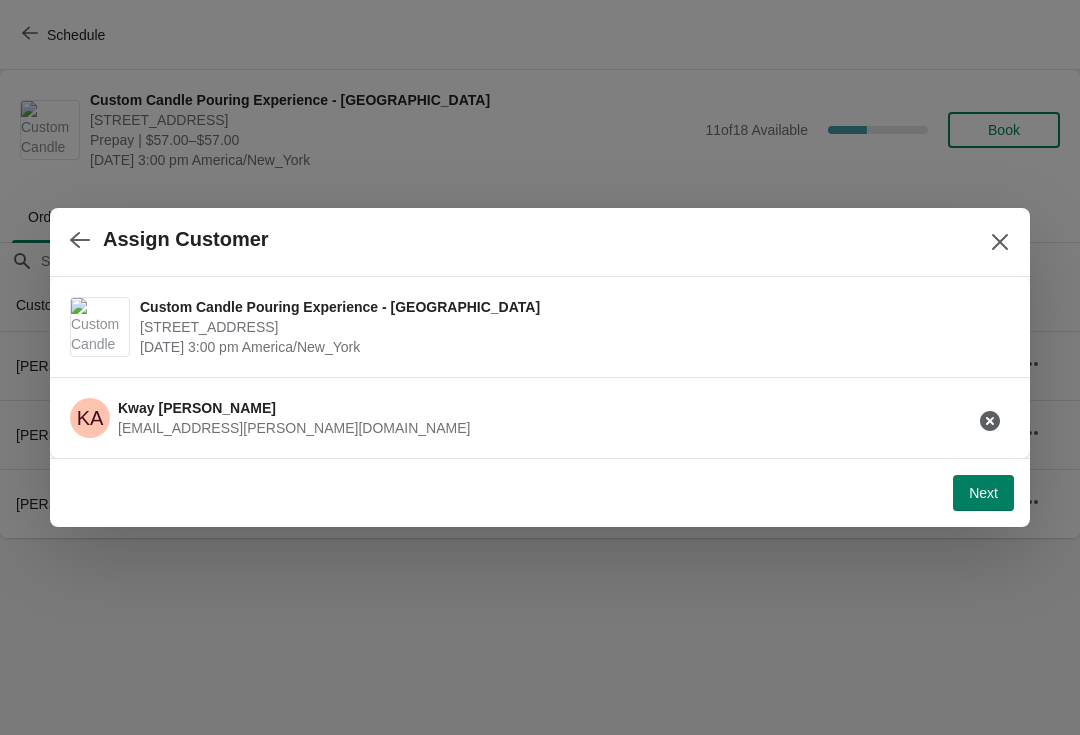 click on "Next" at bounding box center [536, 489] 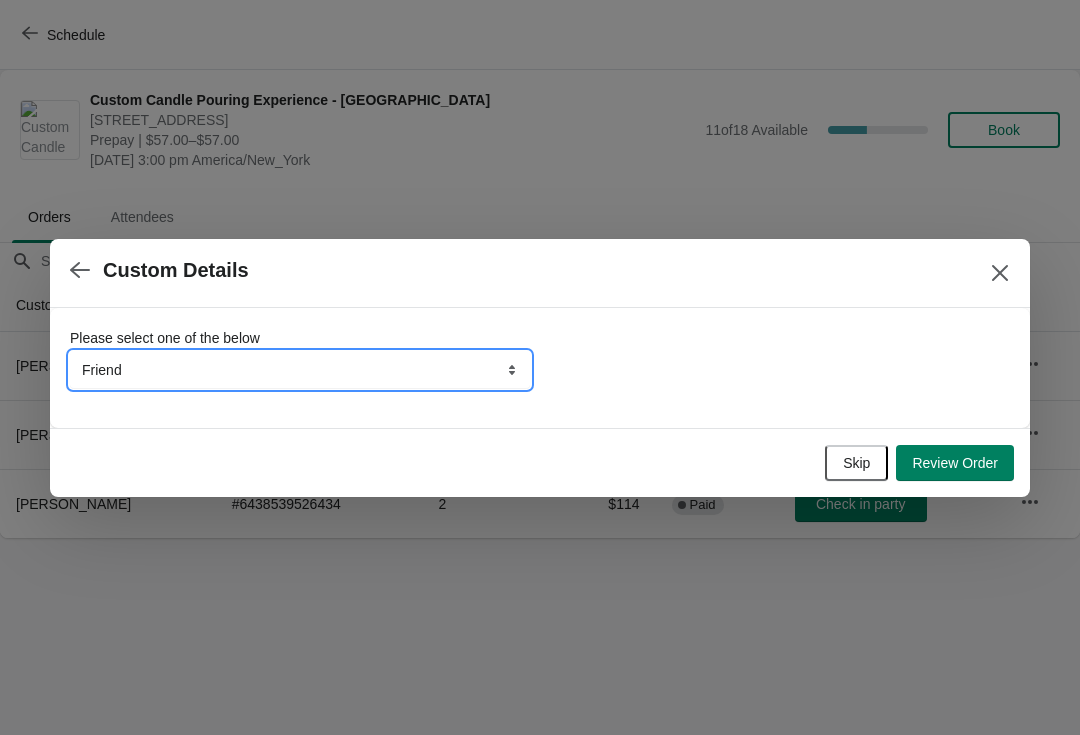 click on "Friend Instagram Google Walk-by Attended an event  Tiktok Yelp" at bounding box center (300, 370) 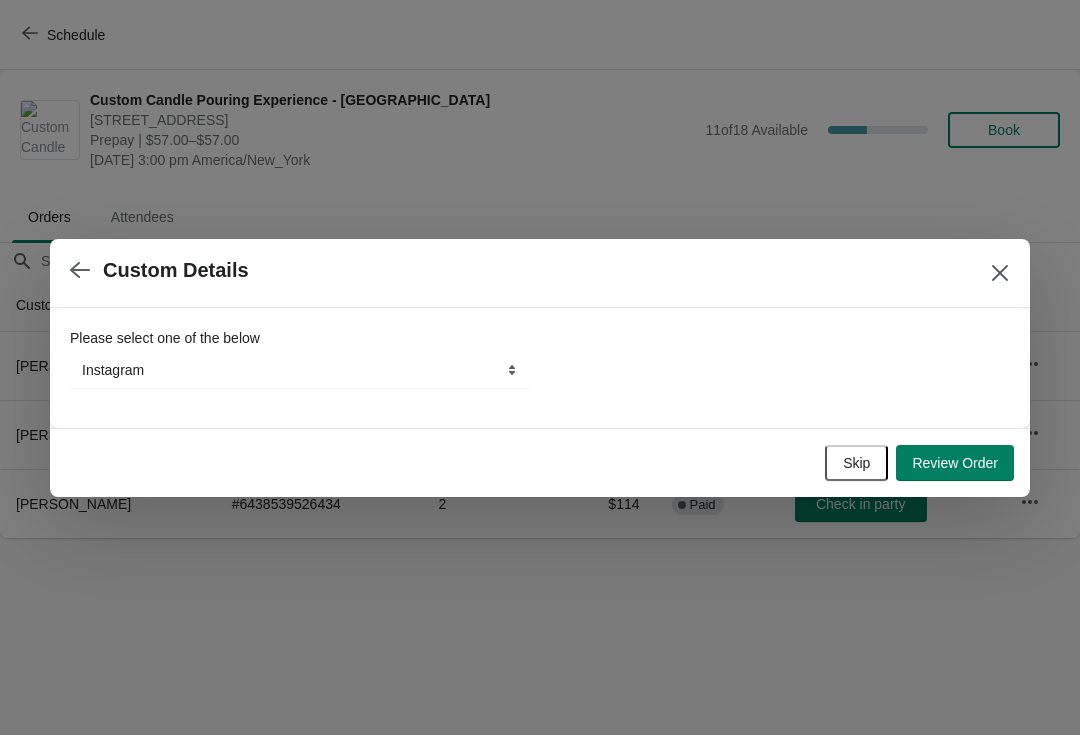 click on "Review Order" at bounding box center (955, 463) 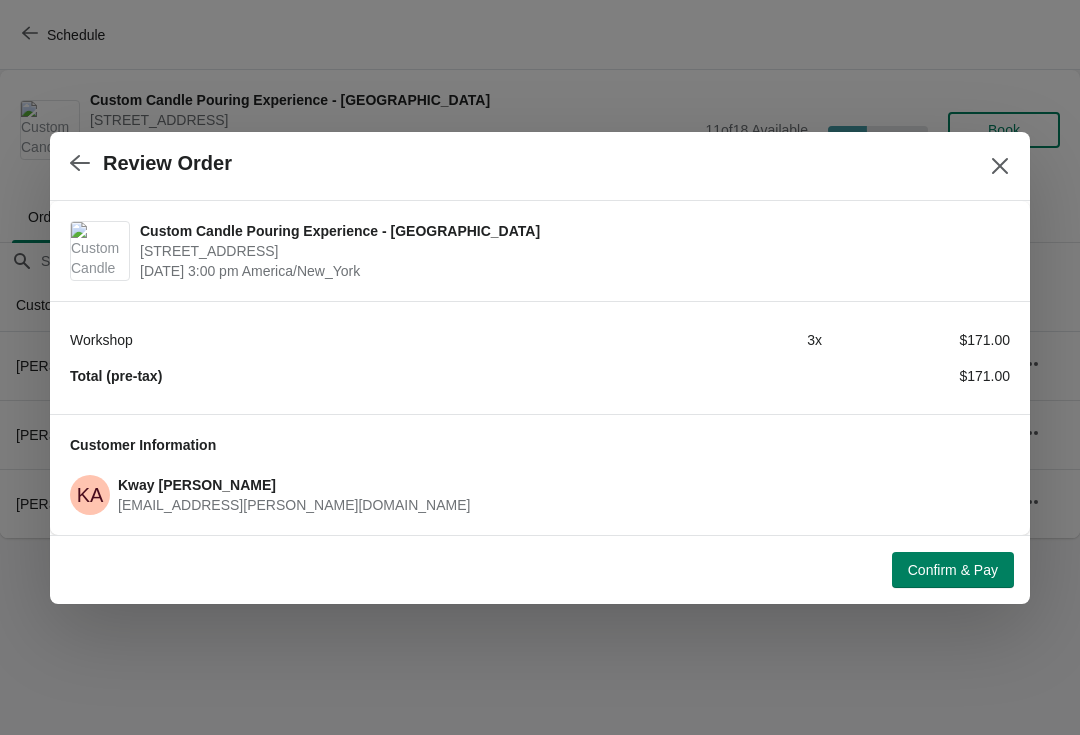 click on "Confirm & Pay" at bounding box center (953, 570) 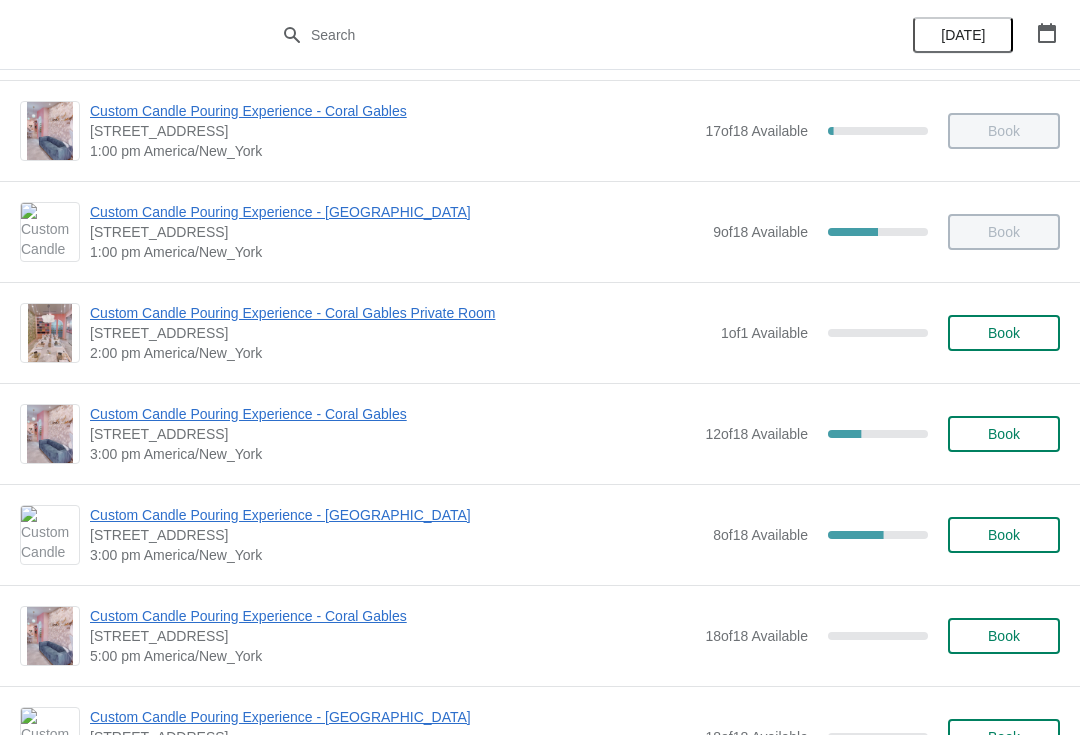 scroll, scrollTop: 410, scrollLeft: 0, axis: vertical 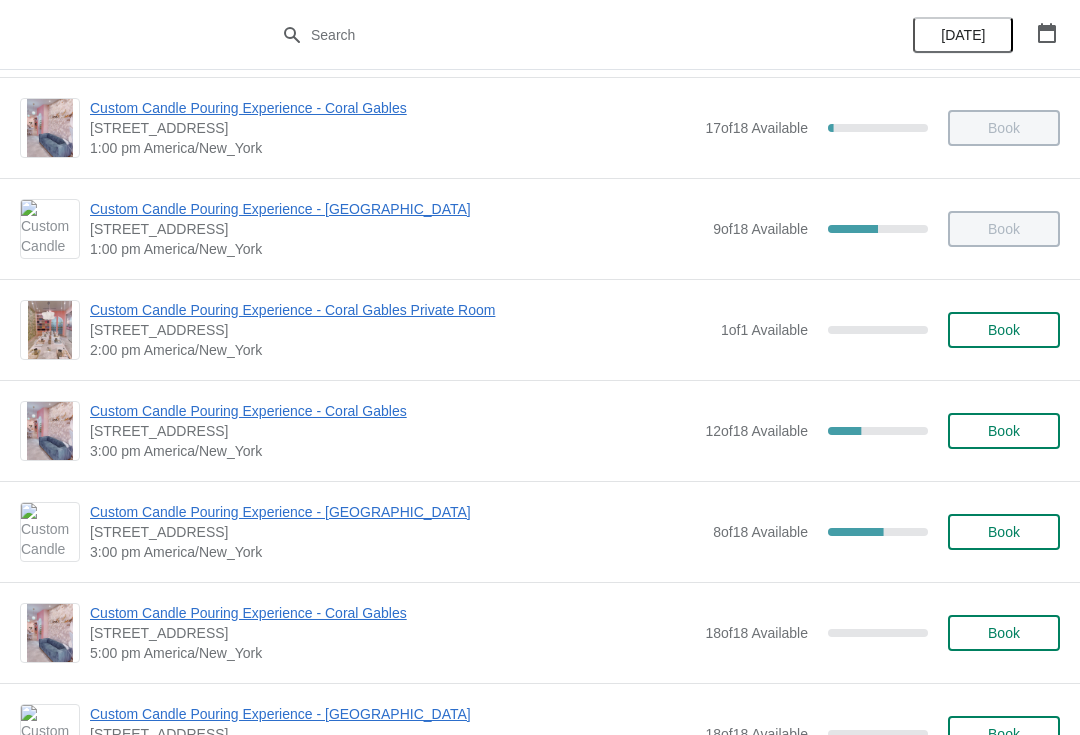 click on "Custom Candle Pouring Experience -  [GEOGRAPHIC_DATA]" at bounding box center [396, 512] 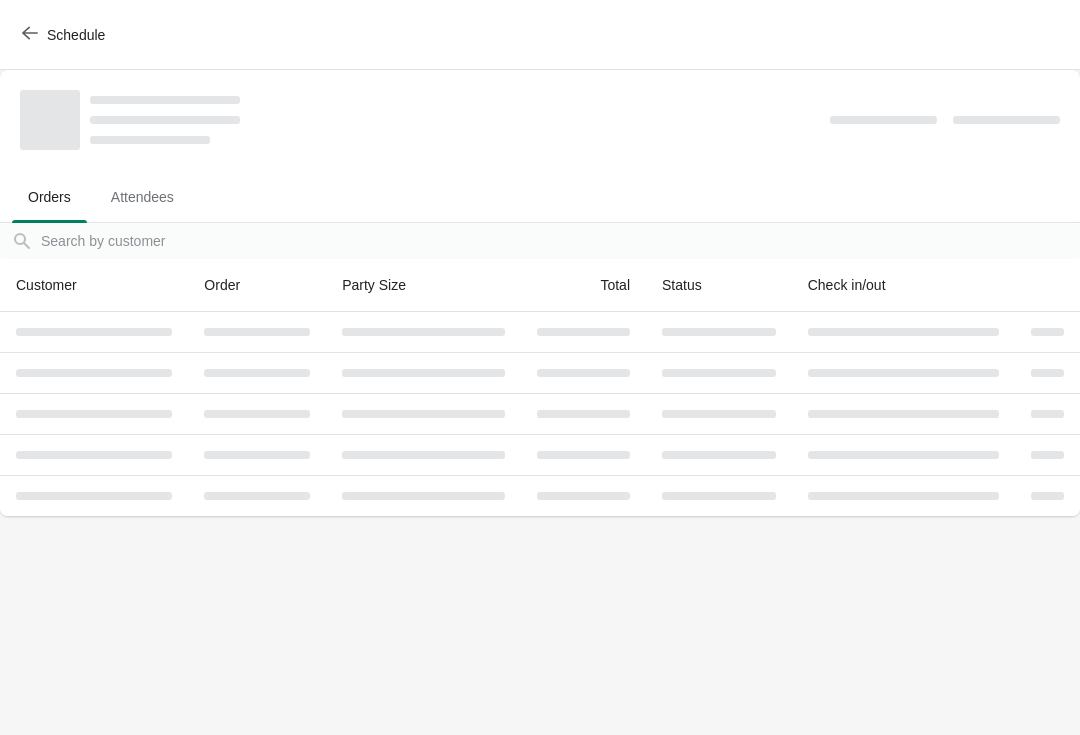 scroll, scrollTop: 0, scrollLeft: 0, axis: both 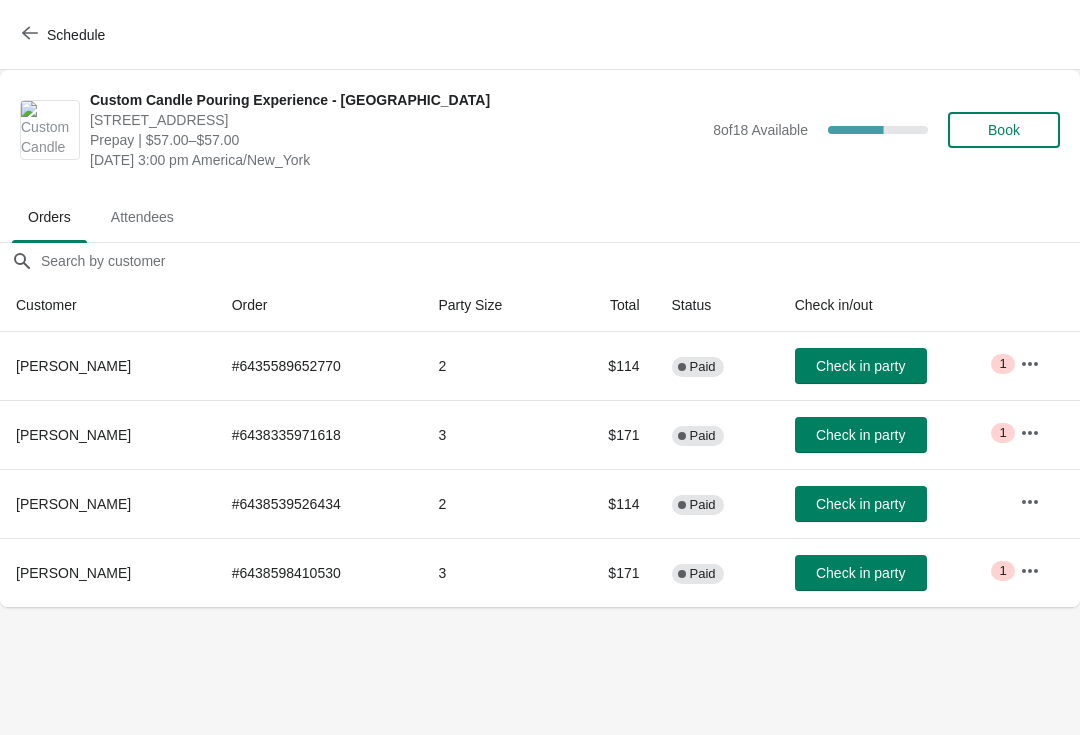 click on "[PERSON_NAME]" at bounding box center [73, 435] 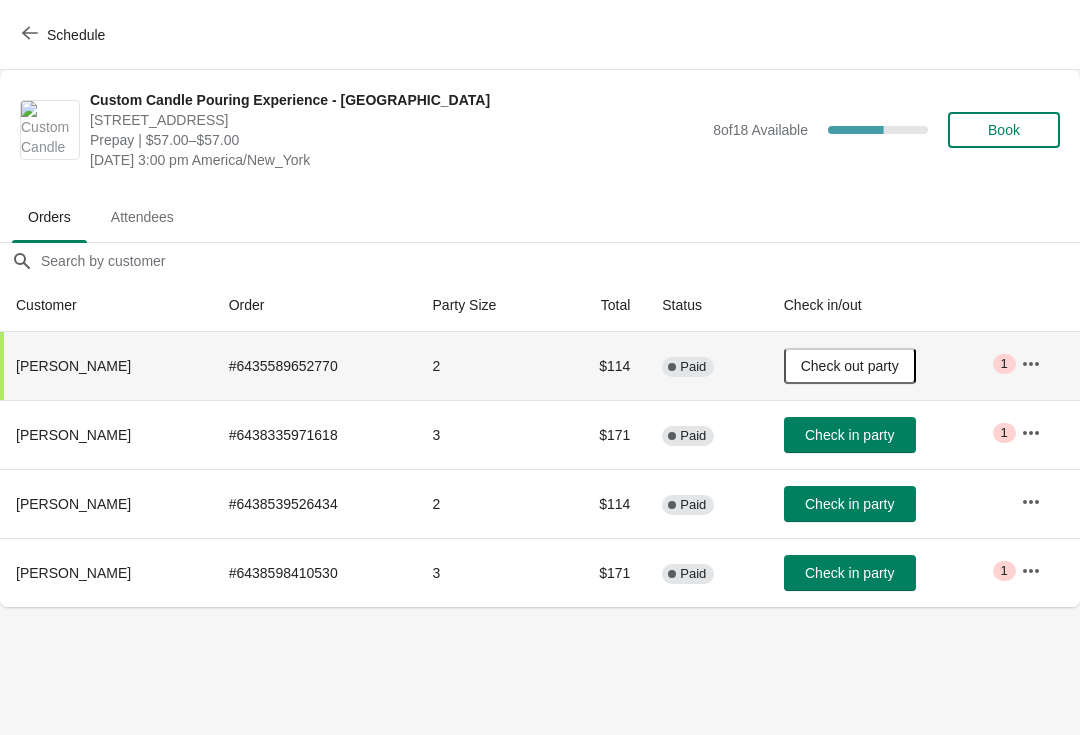 click on "Check in party" at bounding box center (849, 504) 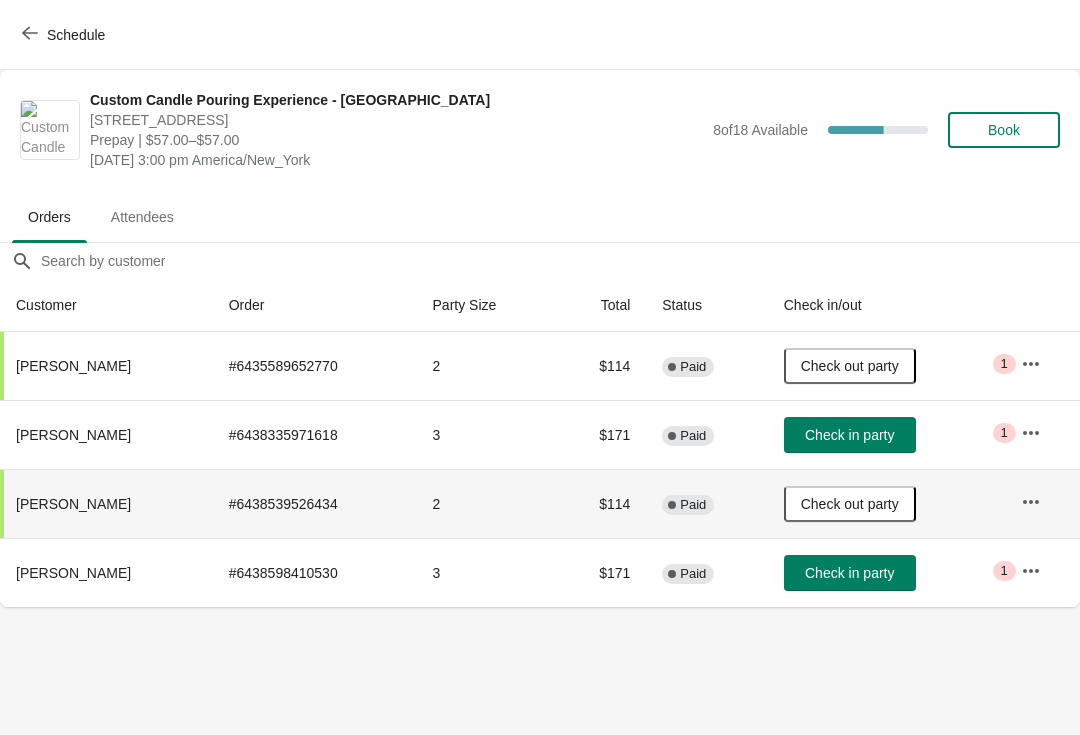 click on "Check in party" at bounding box center [850, 573] 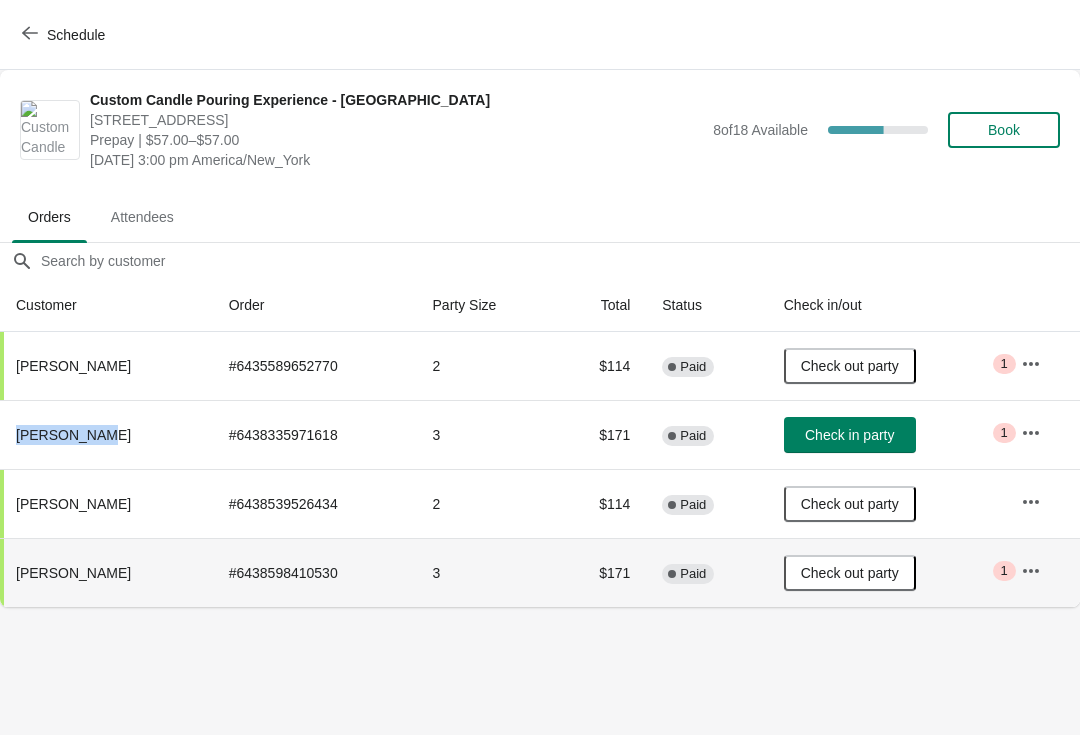 copy on "[PERSON_NAME]" 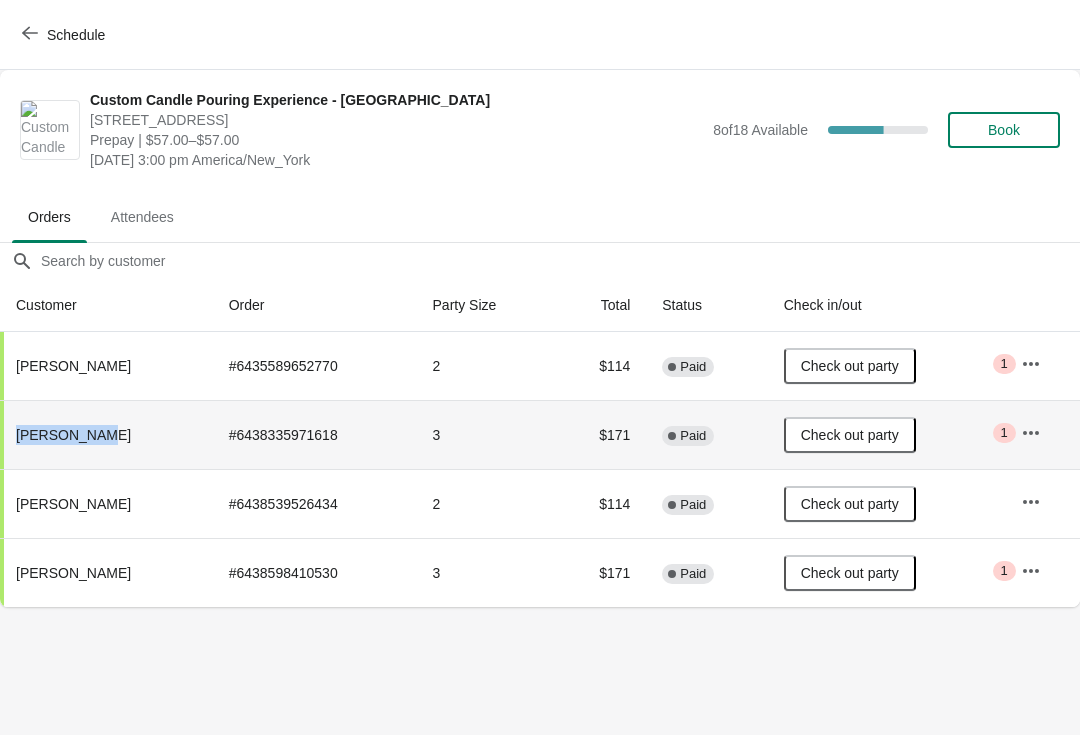 click on "Schedule" at bounding box center [76, 35] 